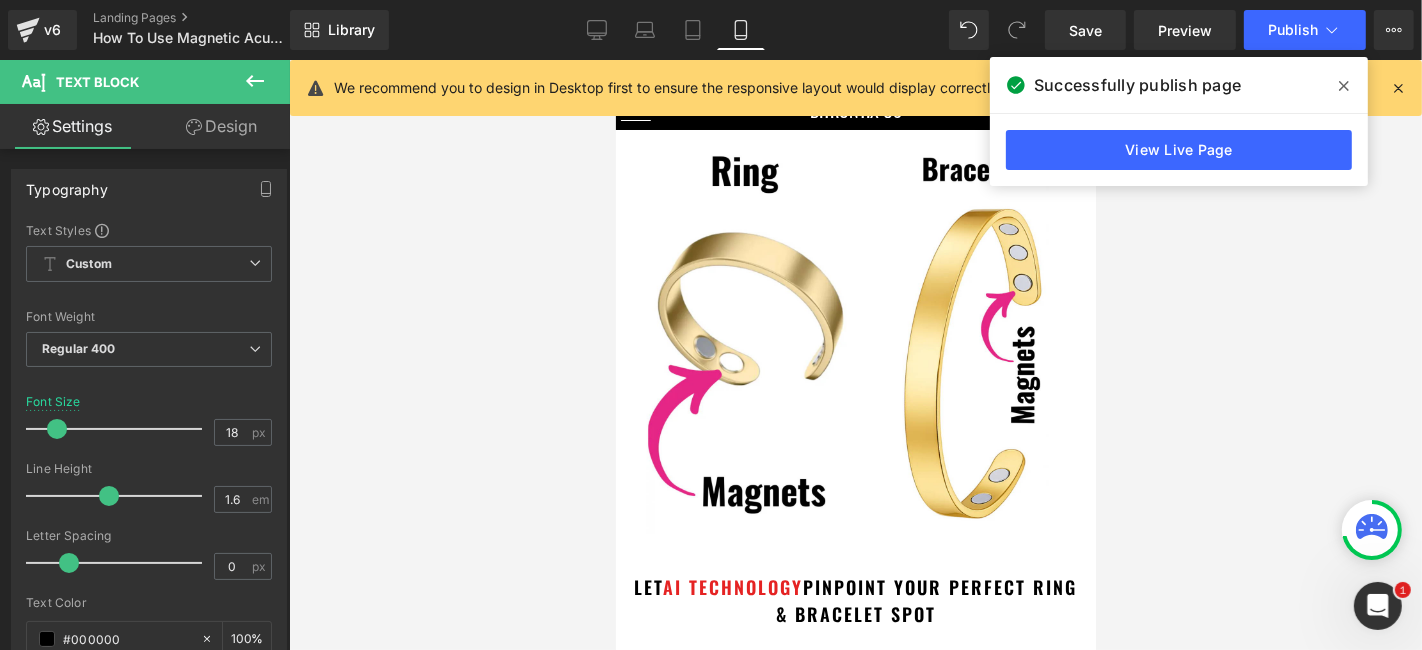 scroll, scrollTop: 222, scrollLeft: 0, axis: vertical 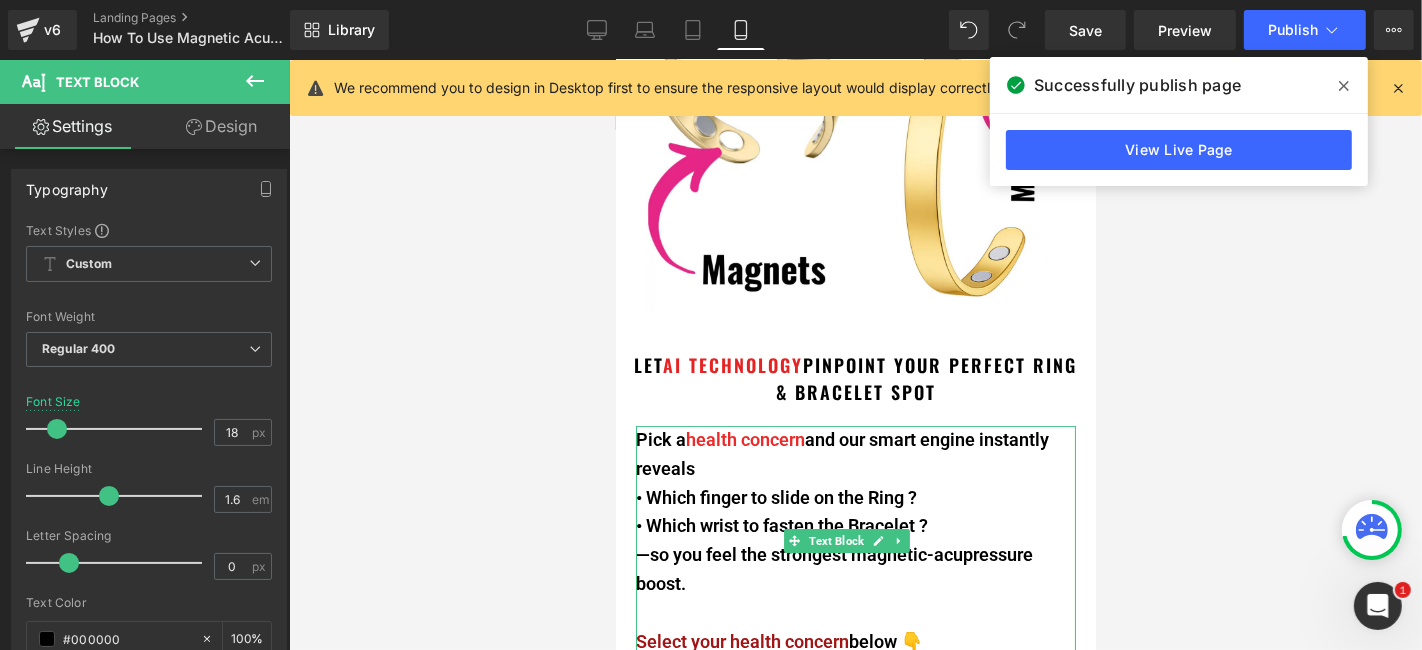 click on "Pick a health concern and our smart engine instantly reveals" at bounding box center [855, 454] 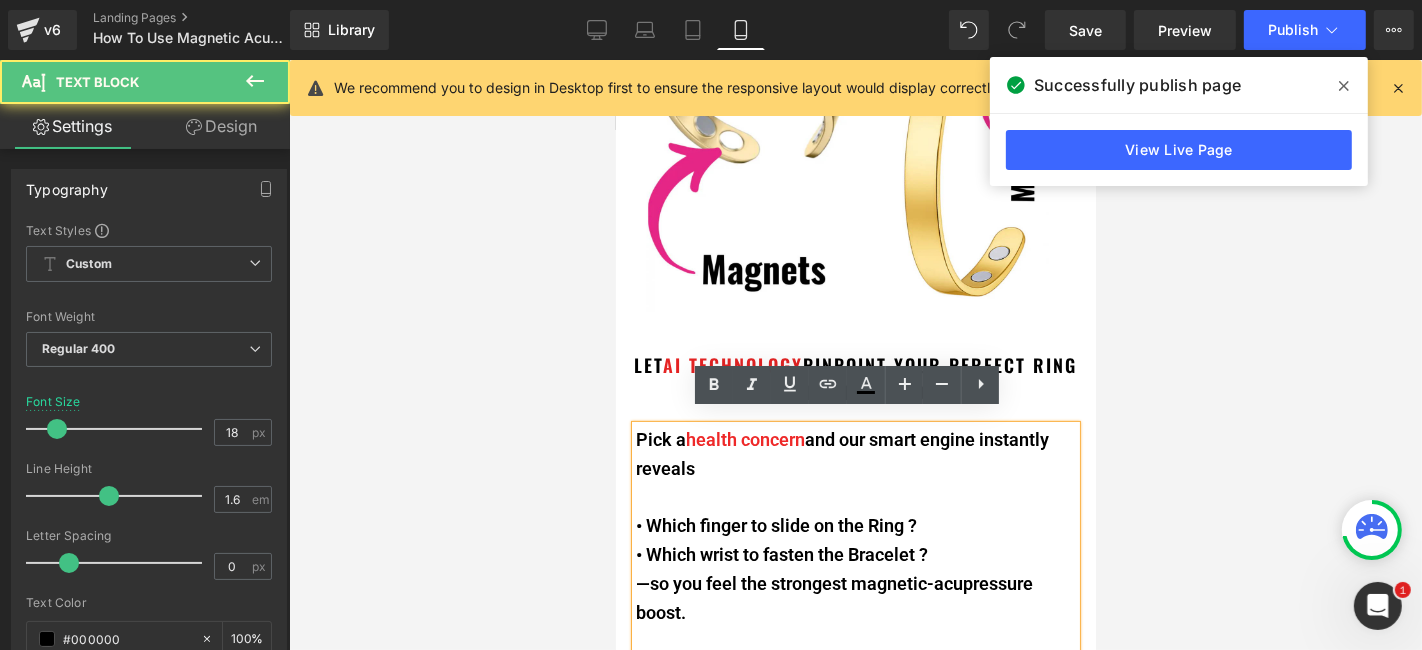 type 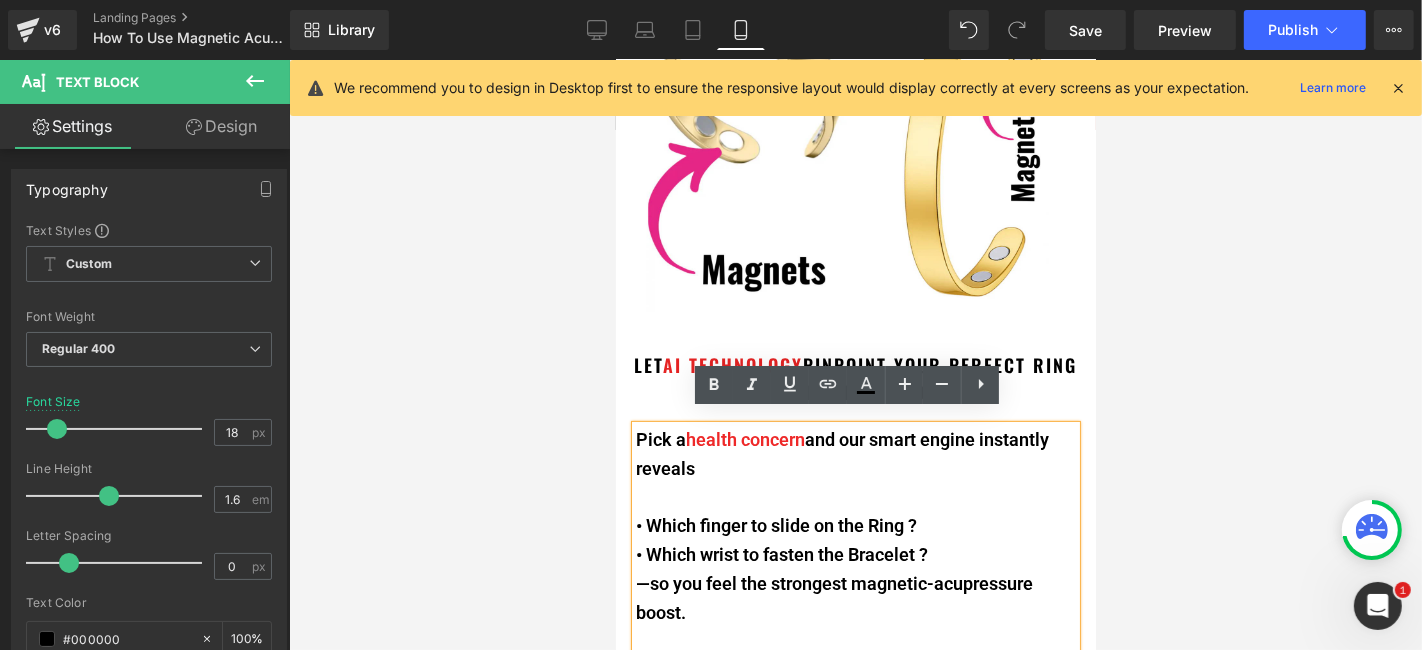 click on "• Which wrist to fasten the Bracelet ?" at bounding box center (855, 554) 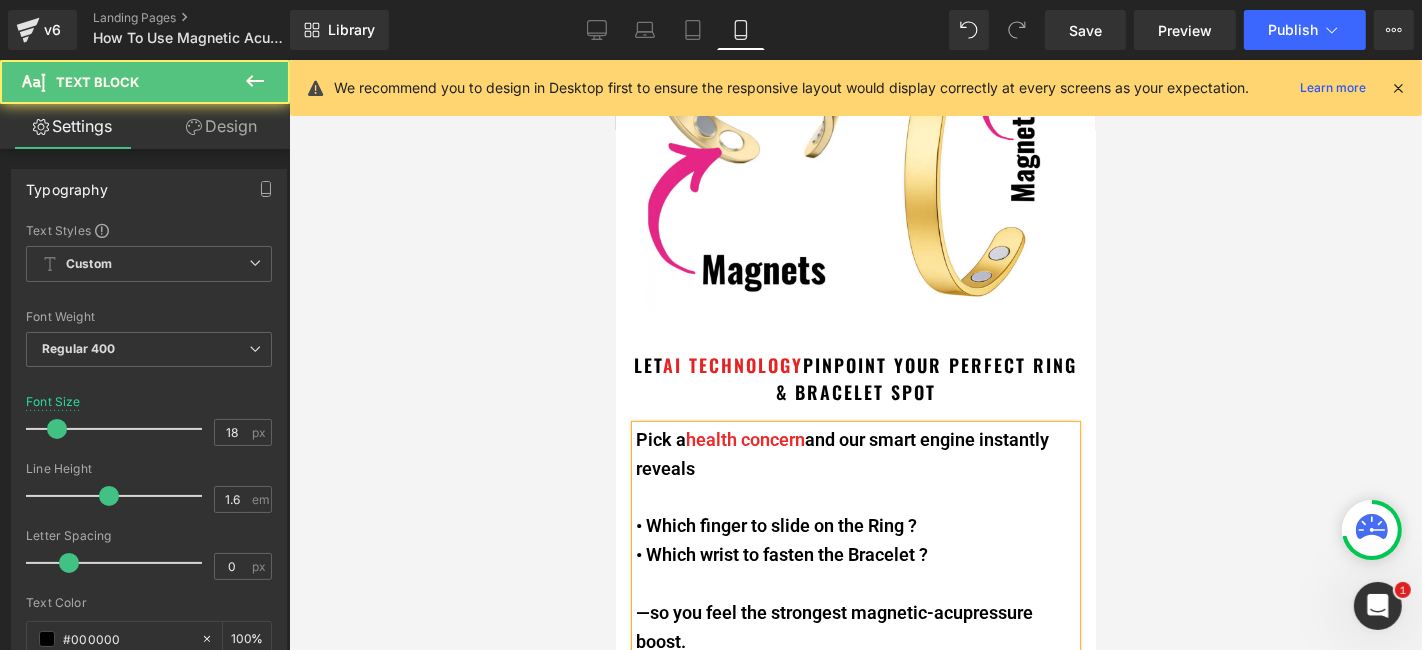 scroll, scrollTop: 333, scrollLeft: 0, axis: vertical 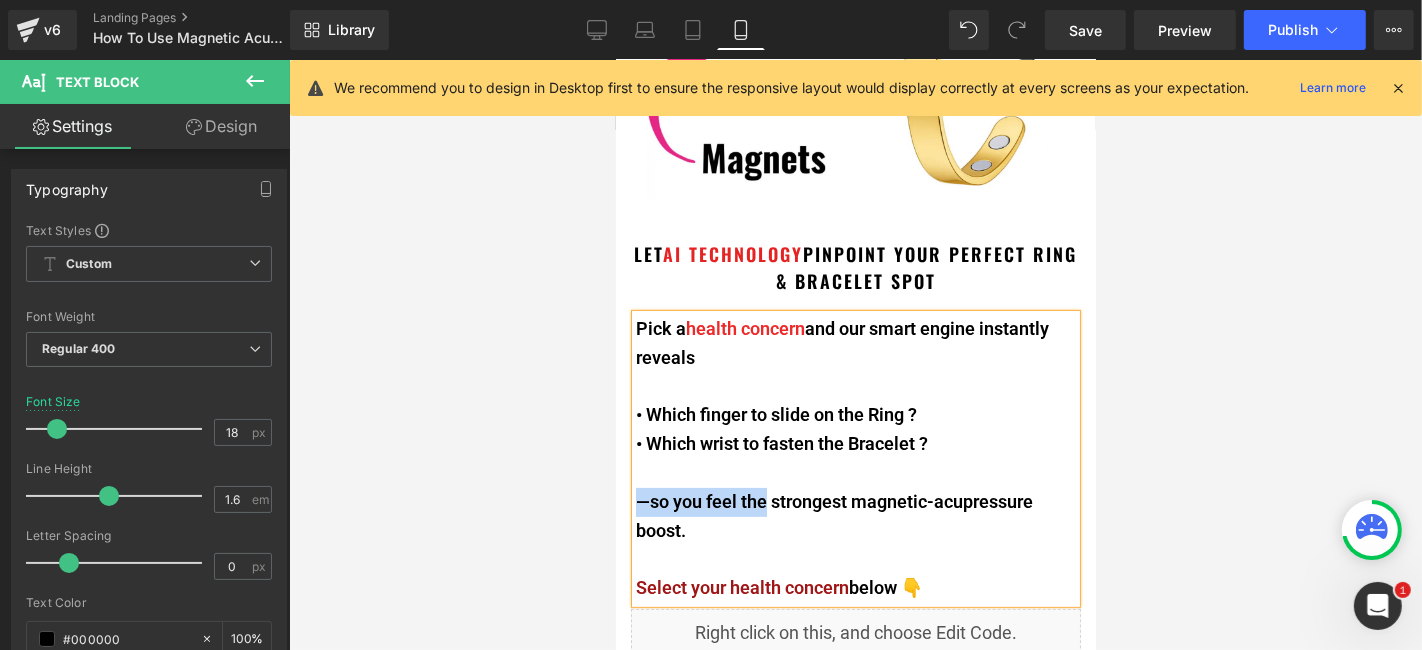 drag, startPoint x: 636, startPoint y: 483, endPoint x: 765, endPoint y: 489, distance: 129.13947 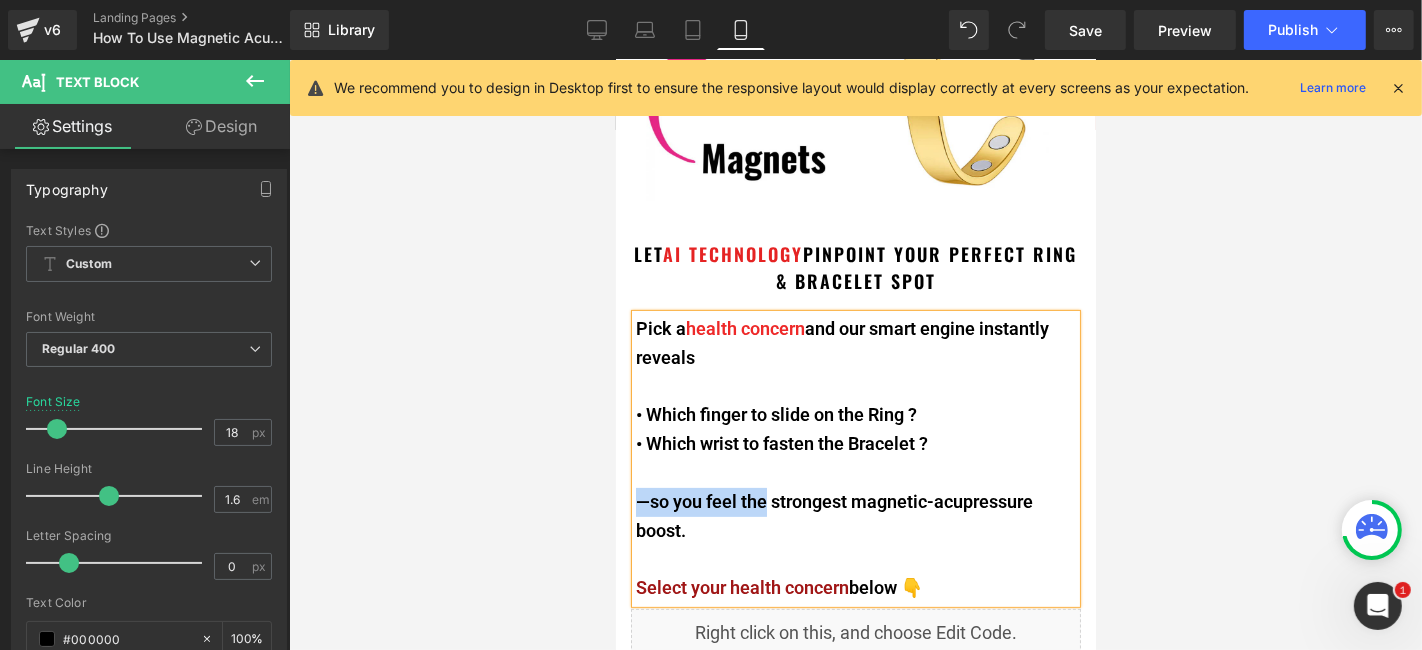 click on "—so you feel the strongest magnetic-acupressure boost." at bounding box center (855, 516) 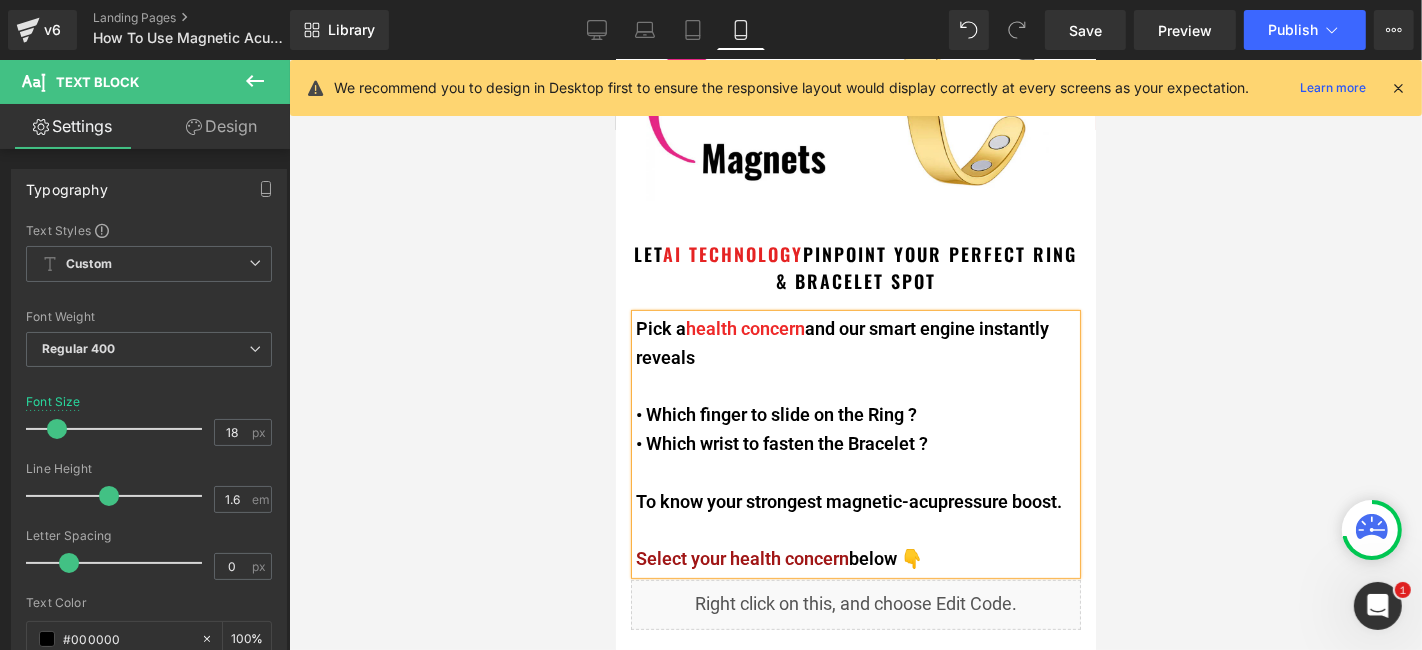 click on "Pick a health concern and our smart engine instantly reveals • Which finger to slide on the Ring ? • Which wrist to fasten the Bracelet ? To know your strongest magnetic-acupressure boost. Select your health concern below 👇" at bounding box center (855, 443) 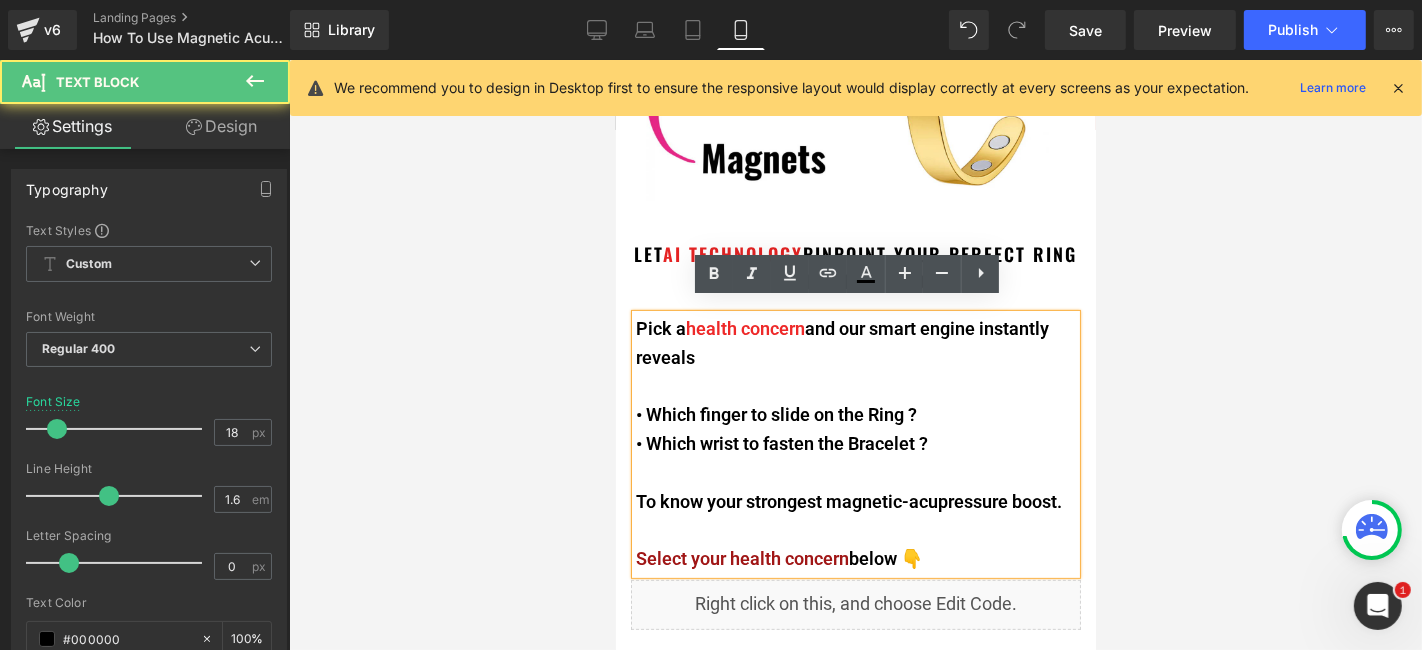 click on "Pick a health concern and our smart engine instantly reveals • Which finger to slide on the Ring ? • Which wrist to fasten the Bracelet ? To know your strongest magnetic-acupressure boost. Select your health concern below 👇" at bounding box center [855, 443] 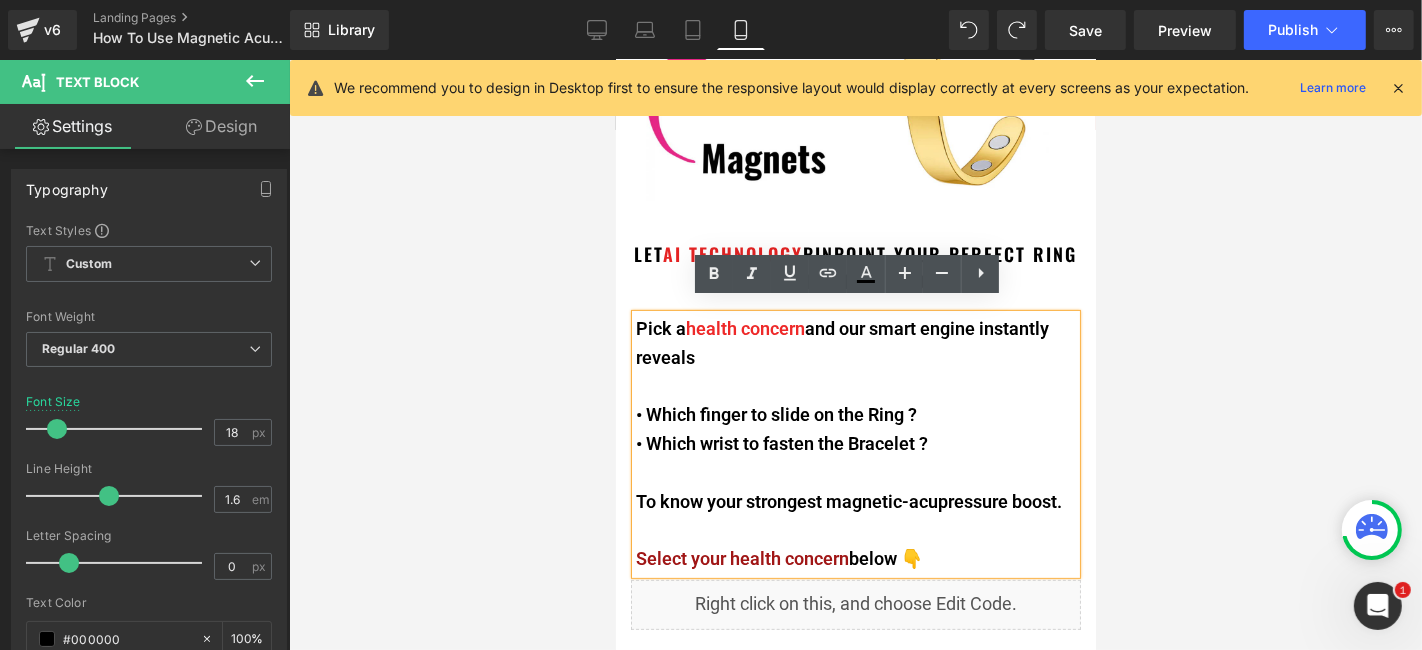 click on "Select your health concern" at bounding box center [741, 557] 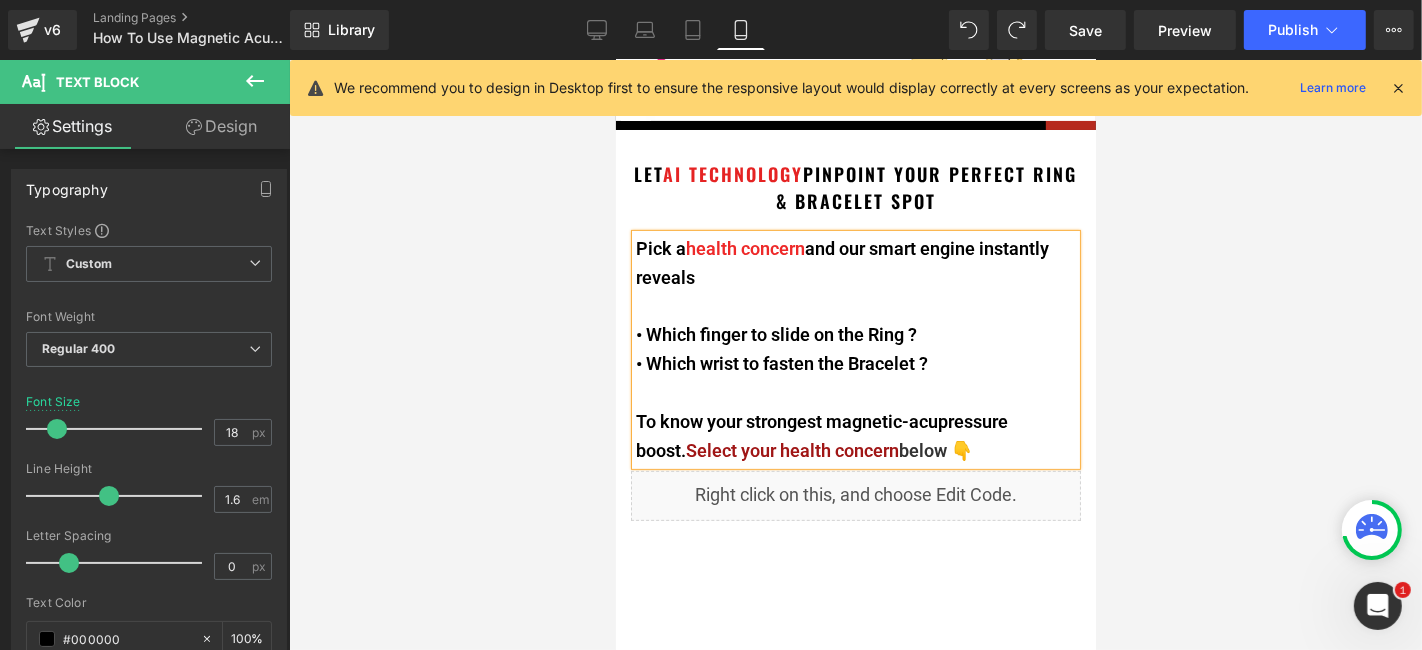 scroll, scrollTop: 444, scrollLeft: 0, axis: vertical 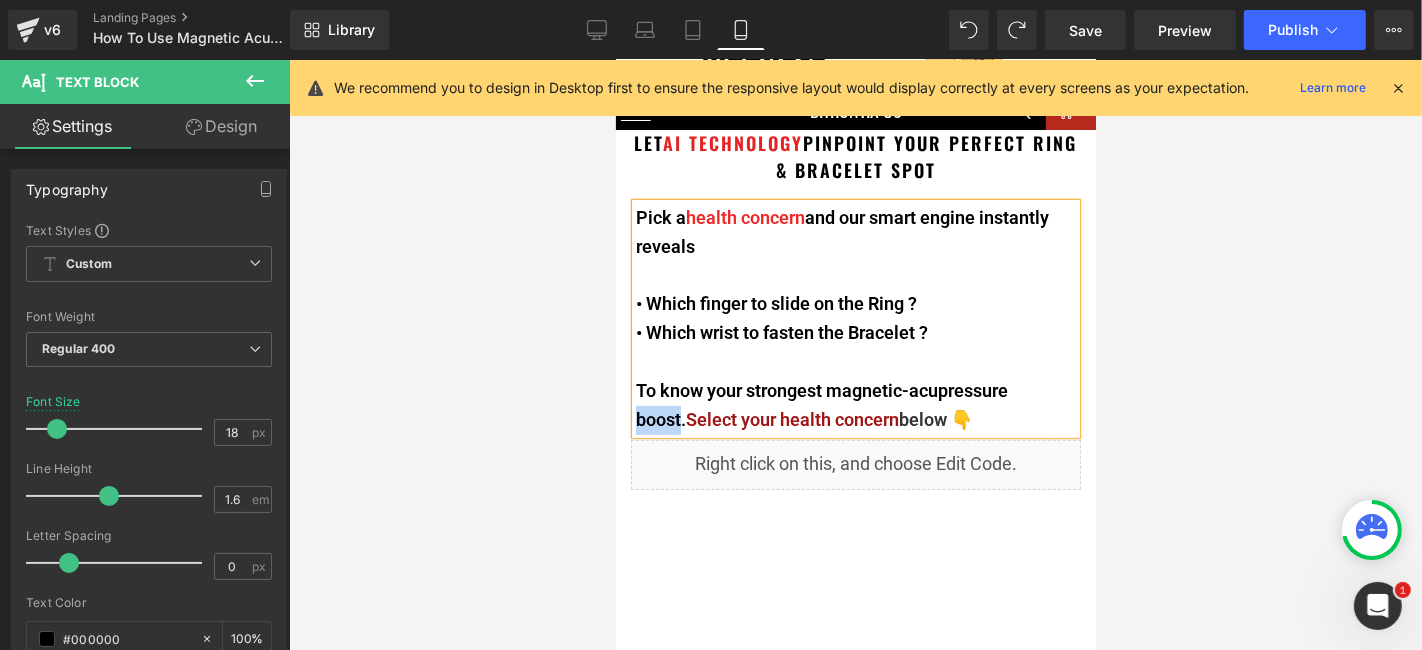 drag, startPoint x: 679, startPoint y: 402, endPoint x: 638, endPoint y: 403, distance: 41.01219 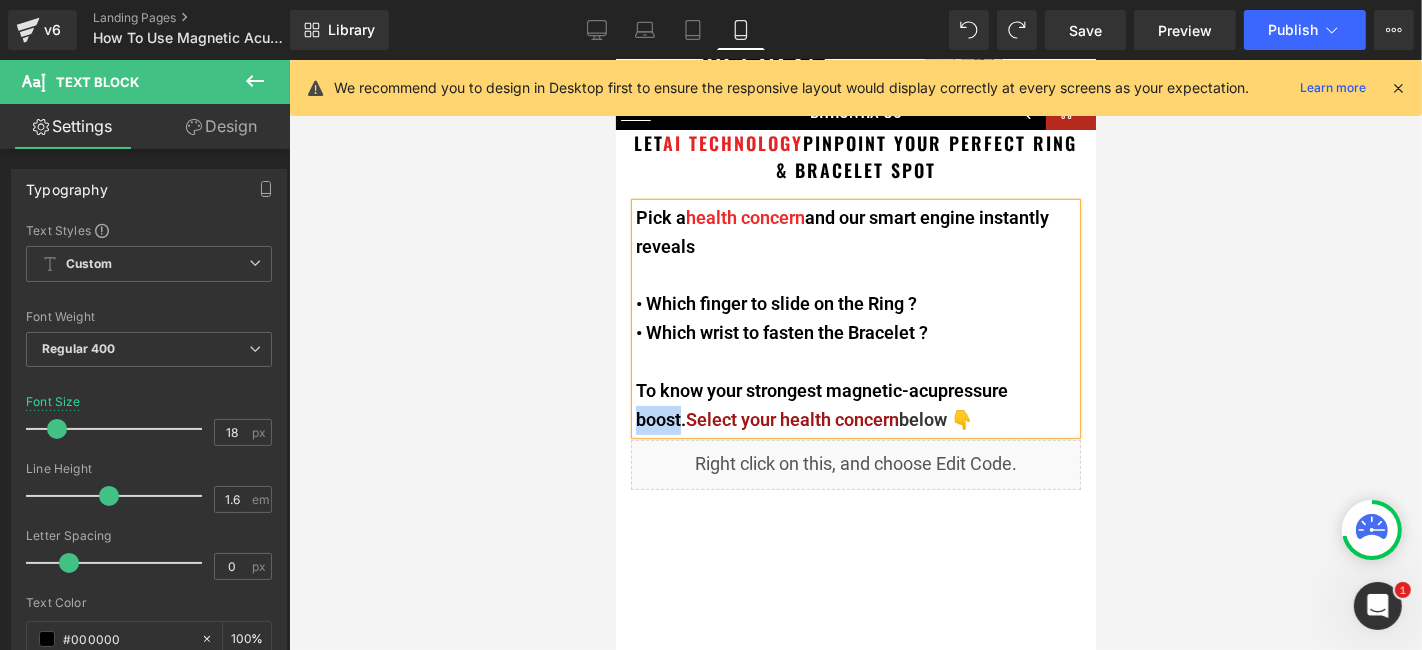click on "To know your strongest magnetic-acupressure boost. Select your health concern below 👇" at bounding box center [855, 405] 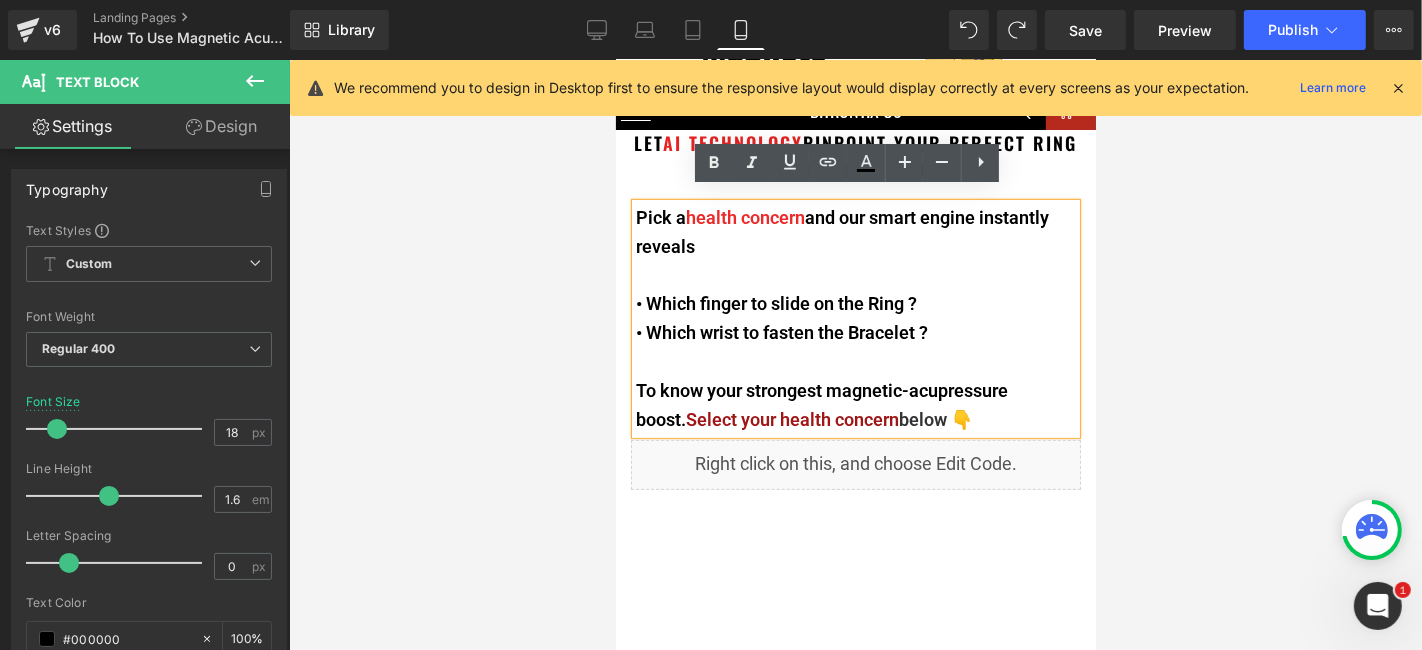 click at bounding box center (855, 361) 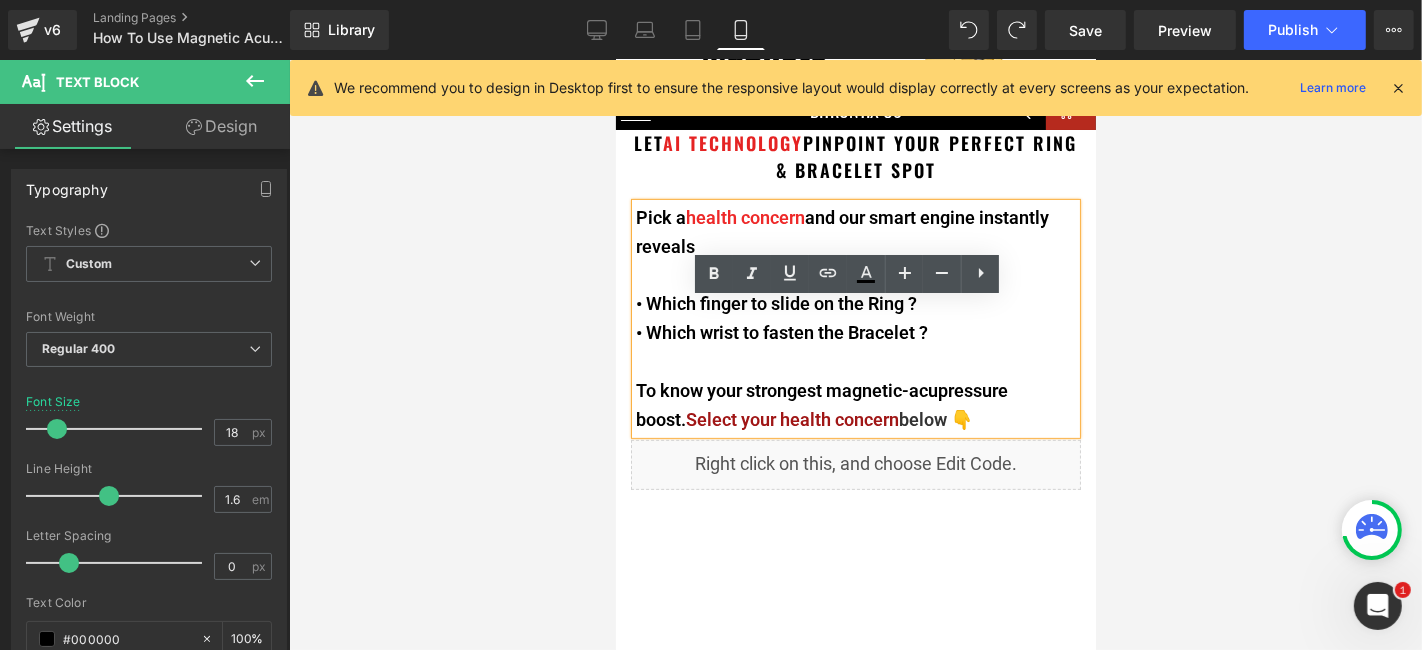 scroll, scrollTop: 333, scrollLeft: 0, axis: vertical 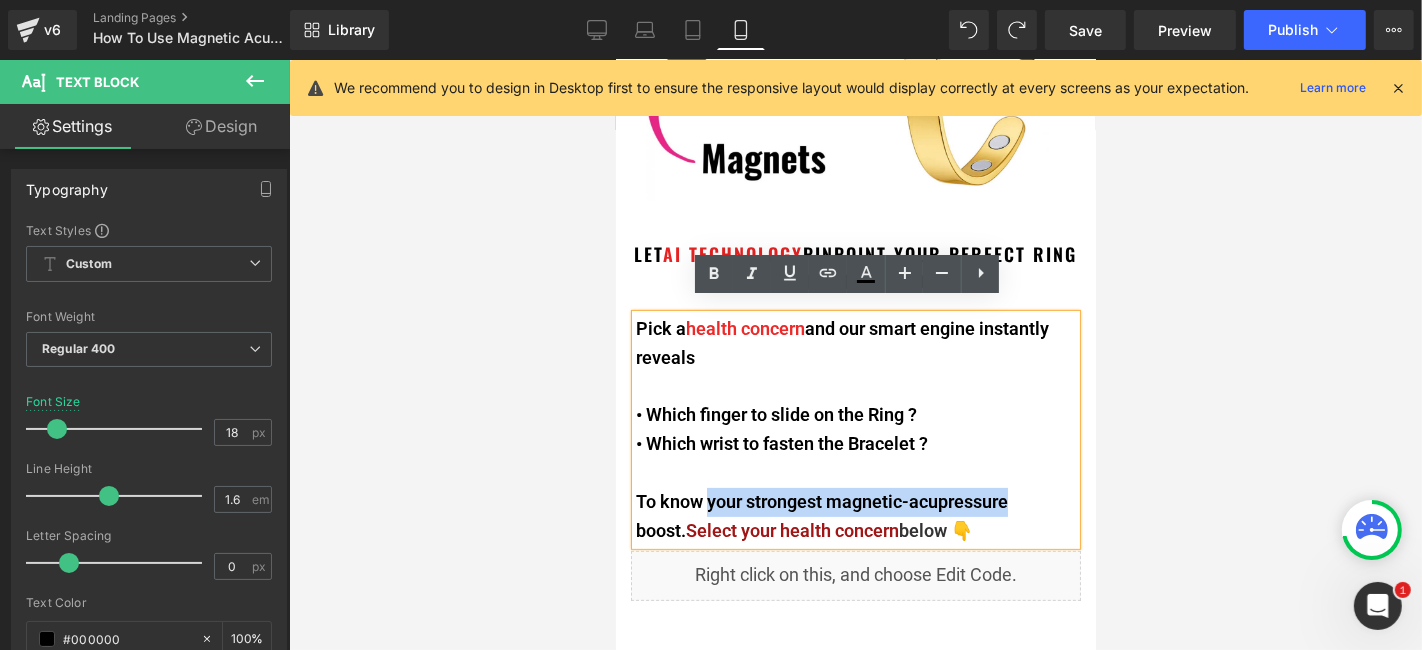 drag, startPoint x: 708, startPoint y: 484, endPoint x: 1022, endPoint y: 497, distance: 314.26898 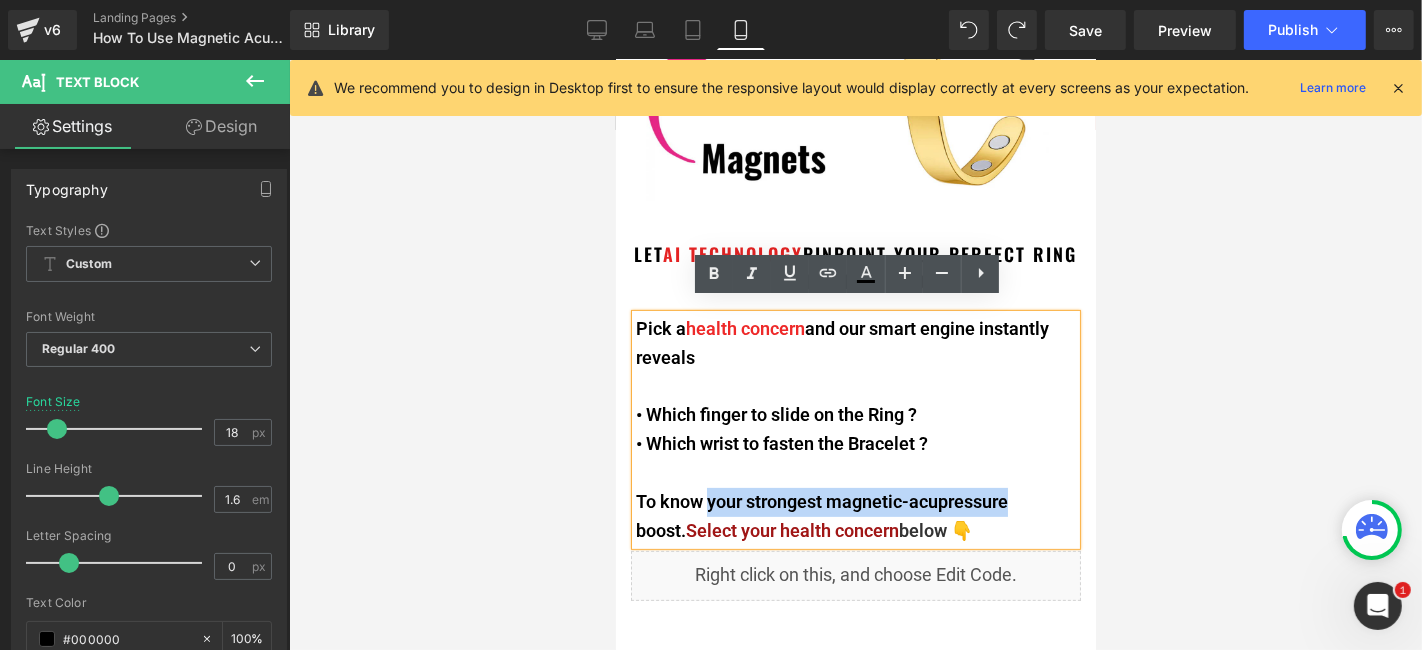 click on "To know your strongest magnetic-acupressure boost. Select your health concern below 👇" at bounding box center (855, 516) 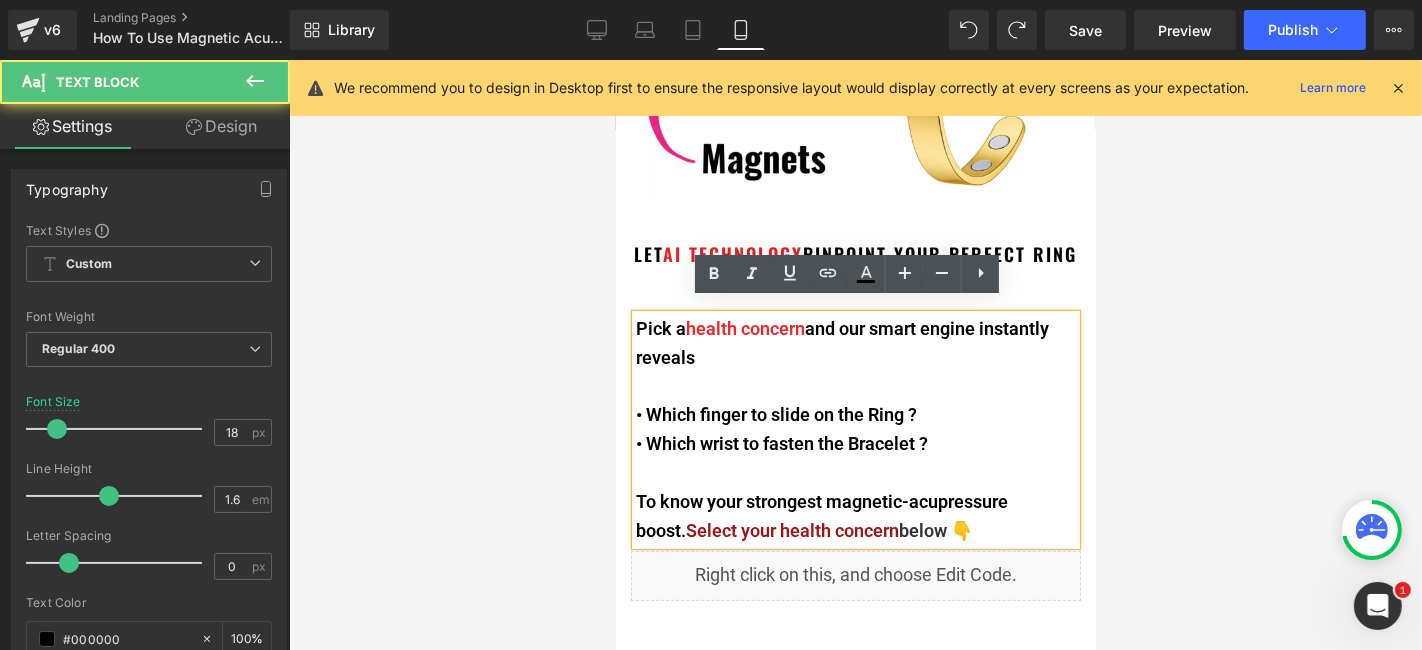 click at bounding box center [855, 472] 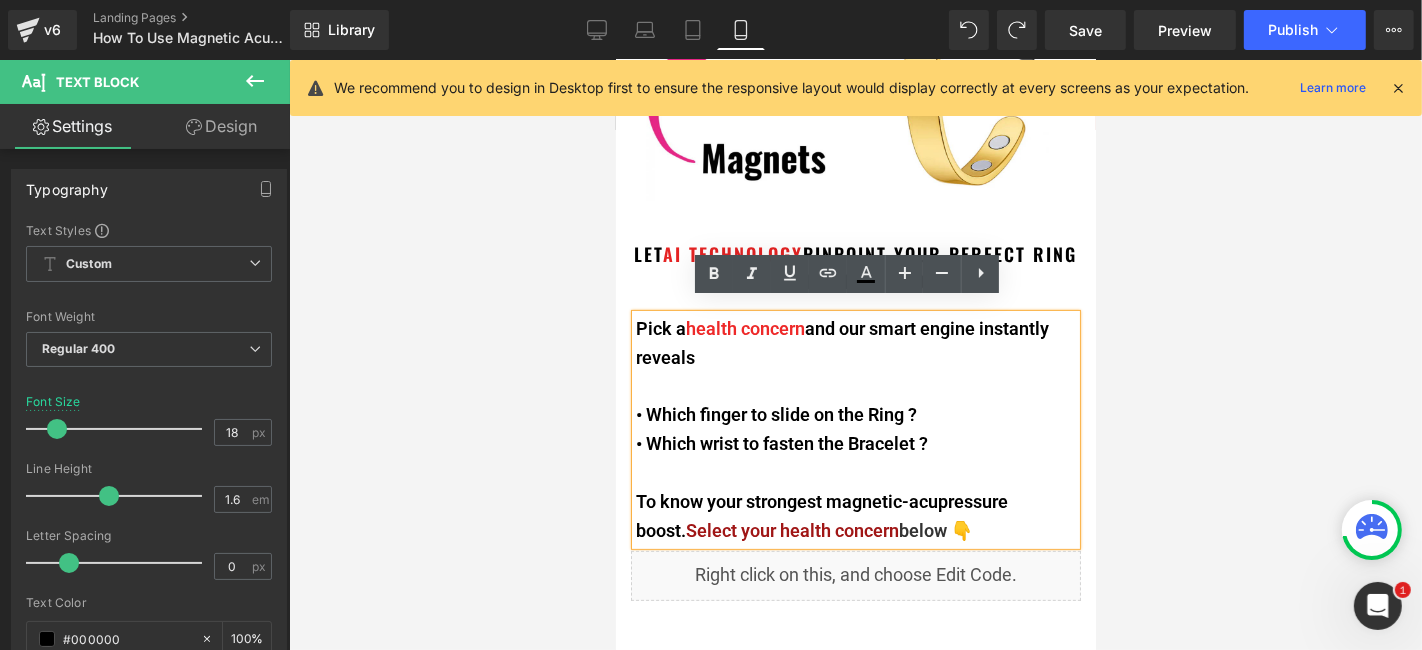click at bounding box center [855, 355] 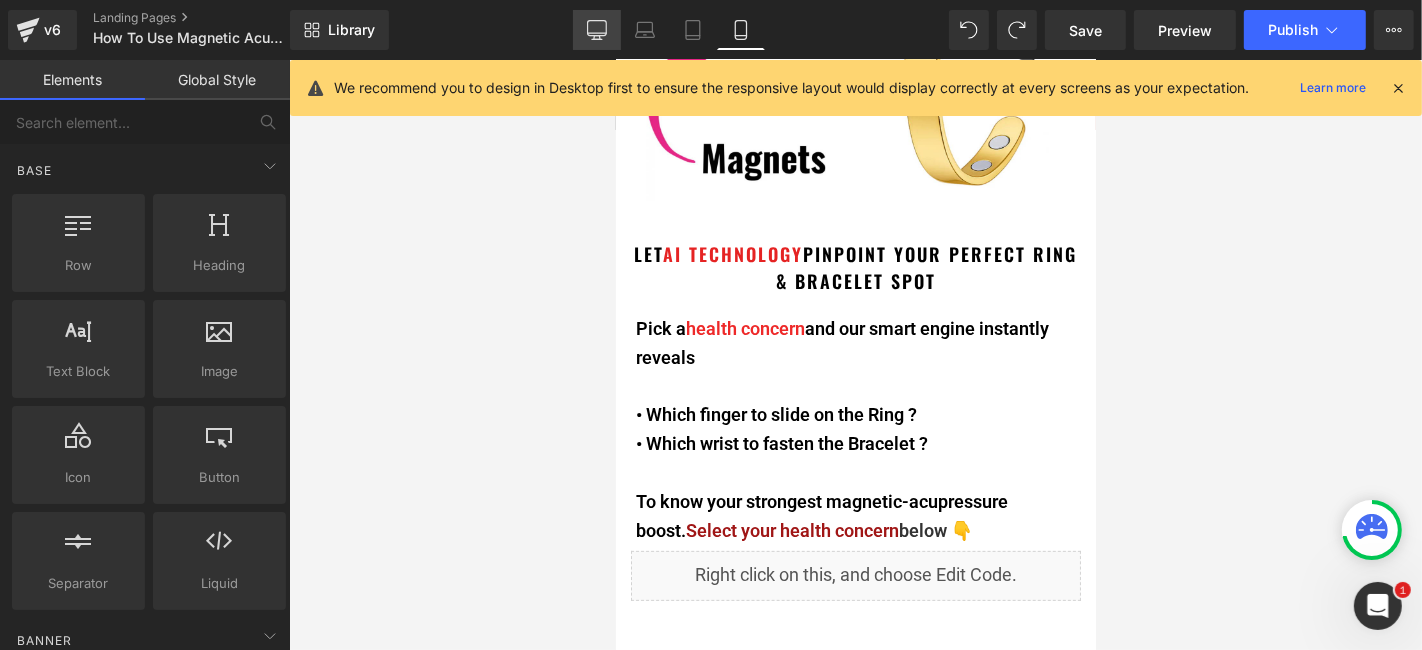 click 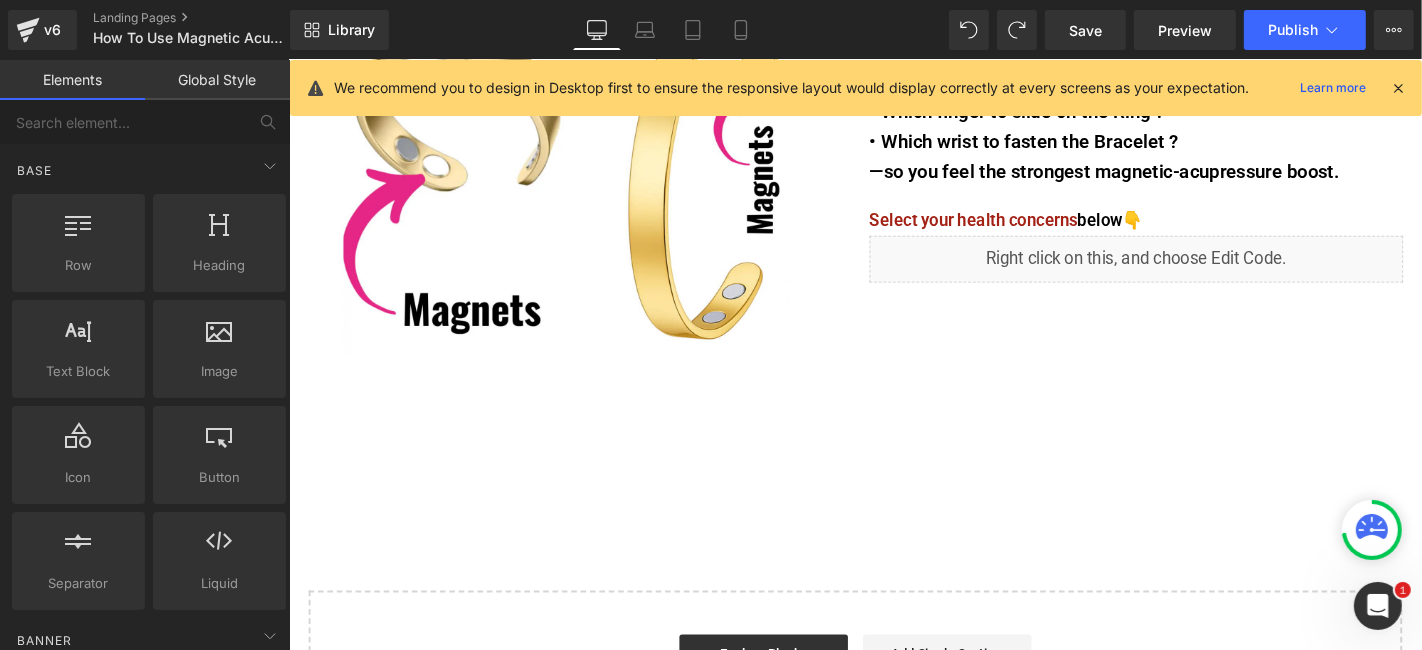 scroll, scrollTop: 143, scrollLeft: 0, axis: vertical 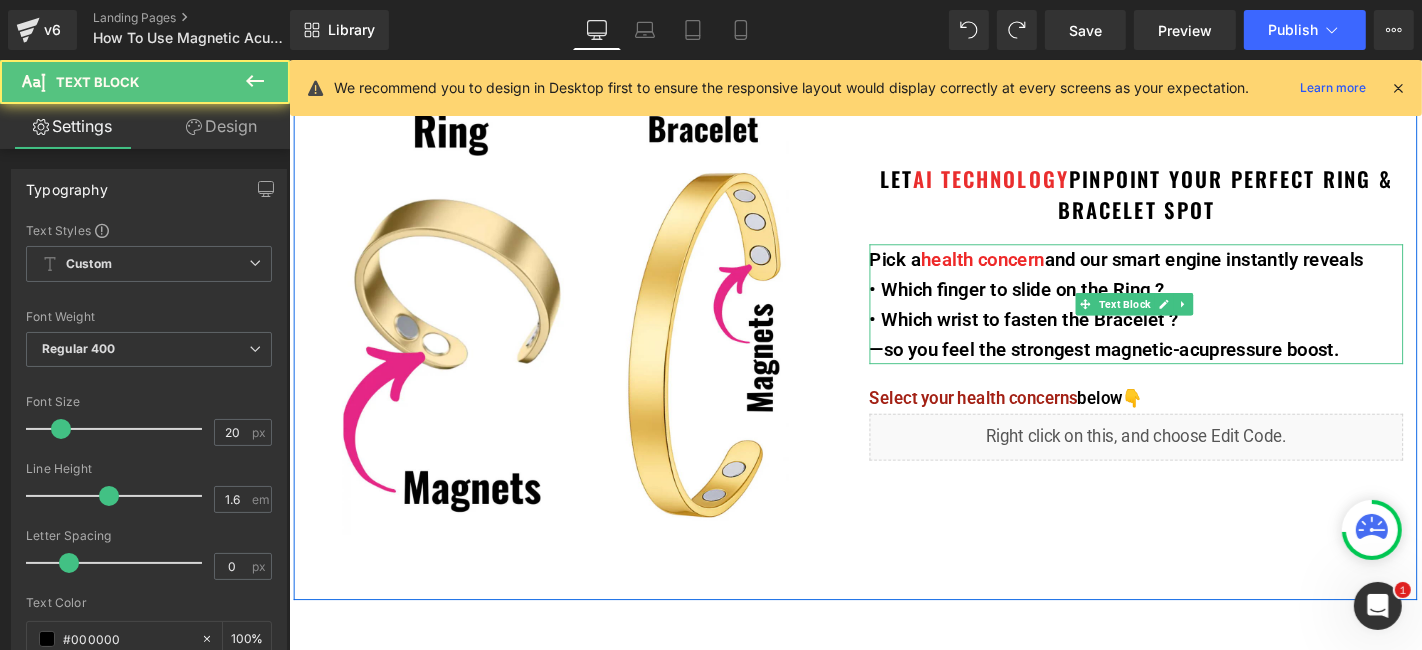 click on "Pick a health concern and our smart engine instantly reveals" at bounding box center (1193, 272) 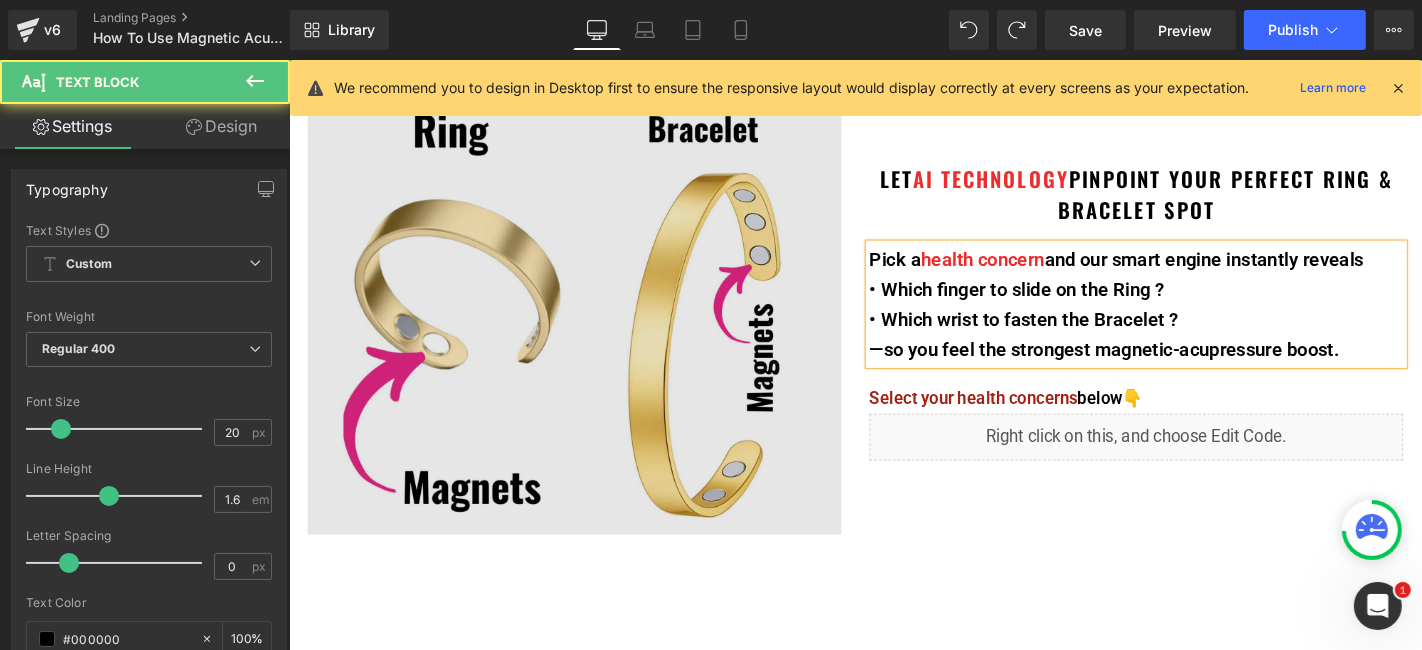 type 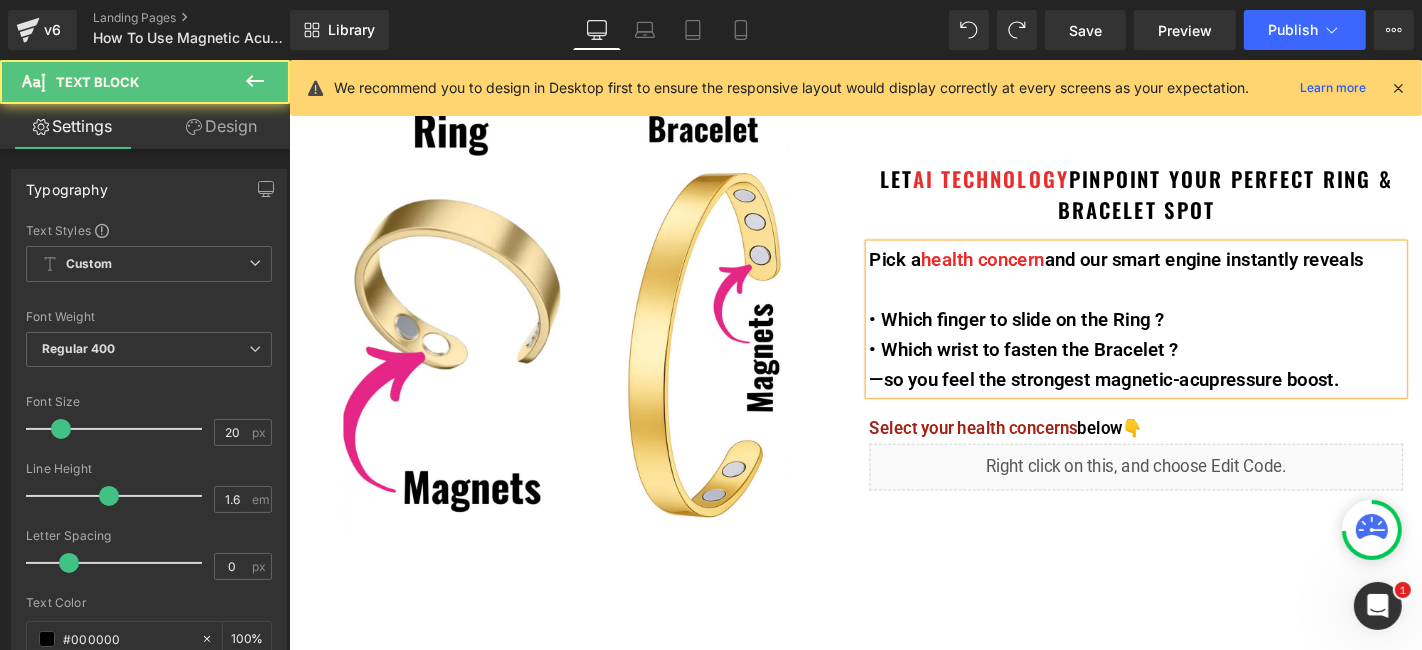 click on "• Which wrist to fasten the Bracelet ?" at bounding box center (1193, 368) 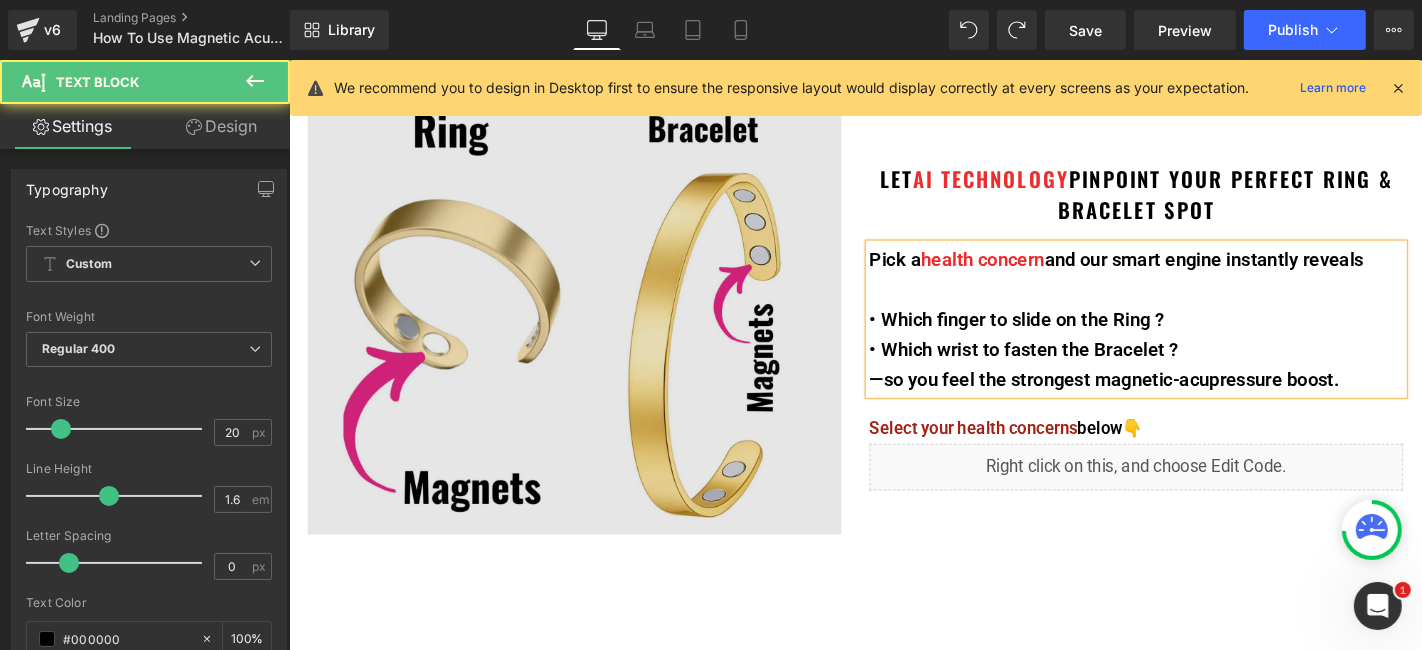 drag, startPoint x: 1416, startPoint y: 393, endPoint x: 826, endPoint y: 397, distance: 590.01355 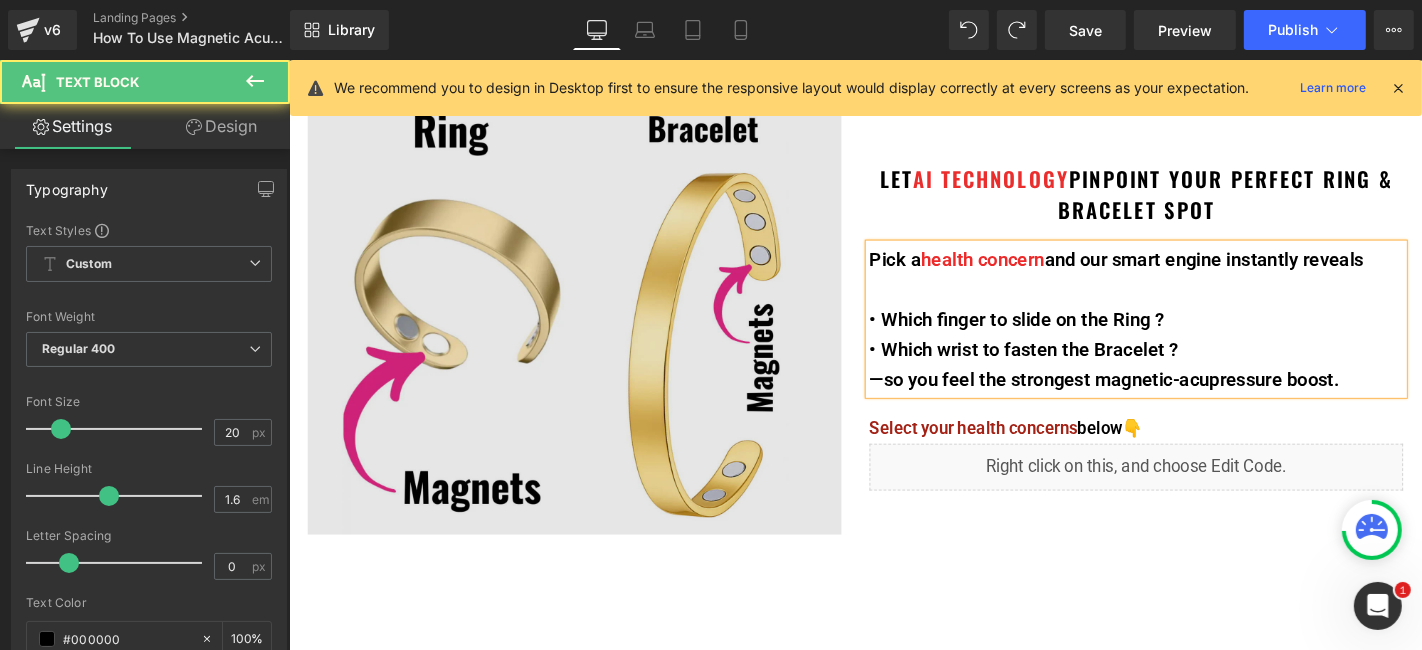 click on "Image LET AI TECHNOLOGY PINPOINT YOUR PERFECT RING & BRACELET SPOT Heading Pick a health concern and our smart engine instantly reveals • Which finger to slide on the Ring ? • Which wrist to fasten the Bracelet ? —so you feel the strongest magnetic-acupressure boost. Text Block Select your health concerns below 👇 Text Block Liquid Row" at bounding box center (893, 348) 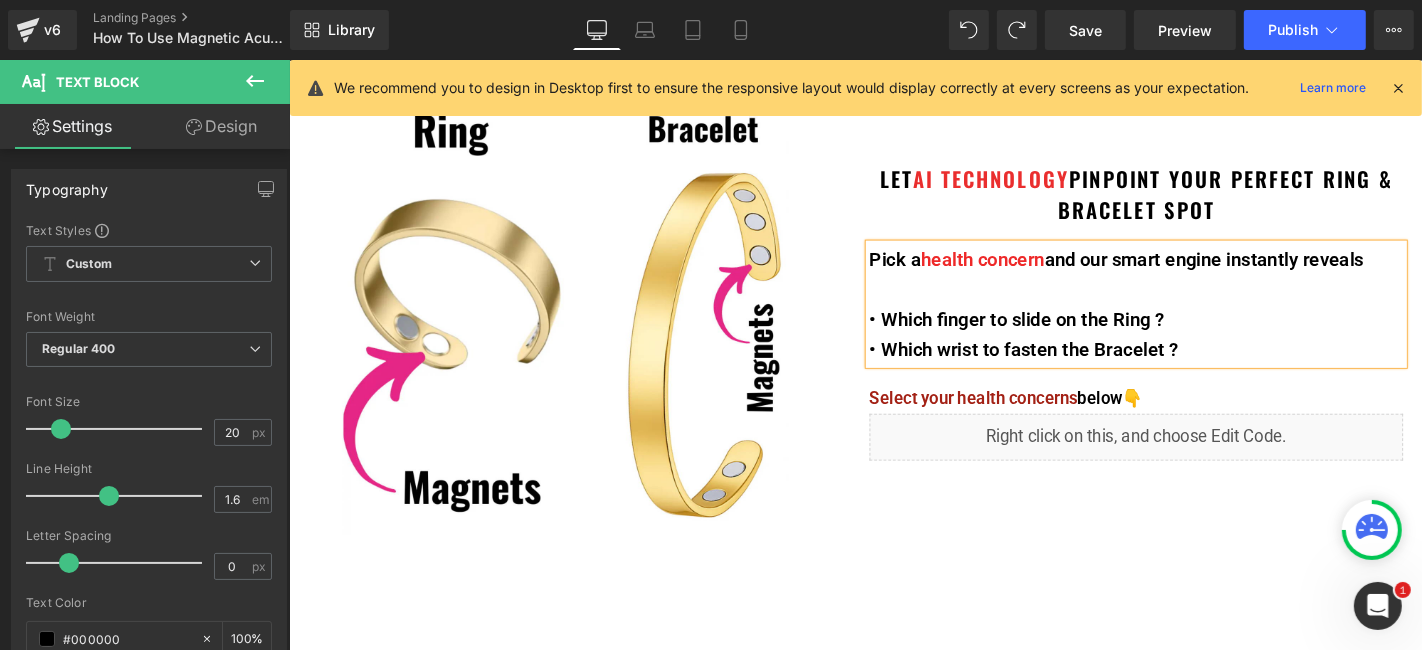 click on "• Which wrist to fasten the Bracelet ?" at bounding box center [1193, 368] 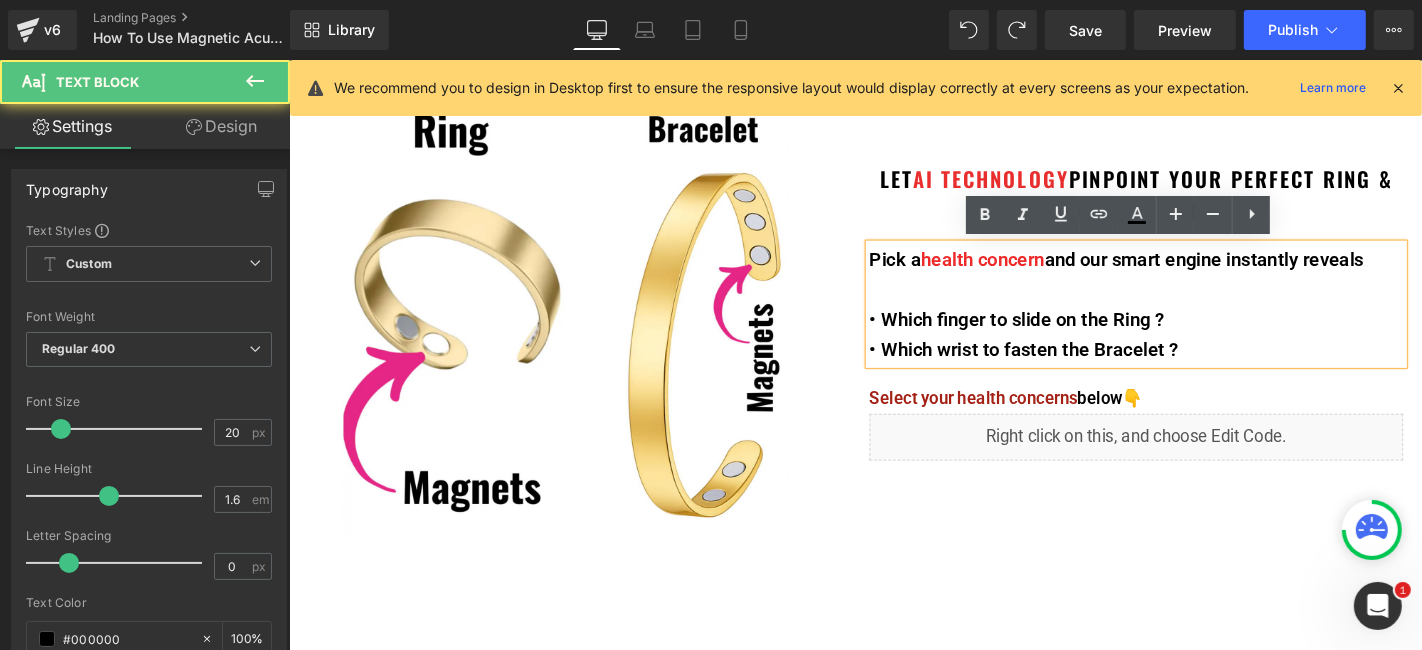 click on "• Which finger to slide on the Ring ?" at bounding box center (1193, 336) 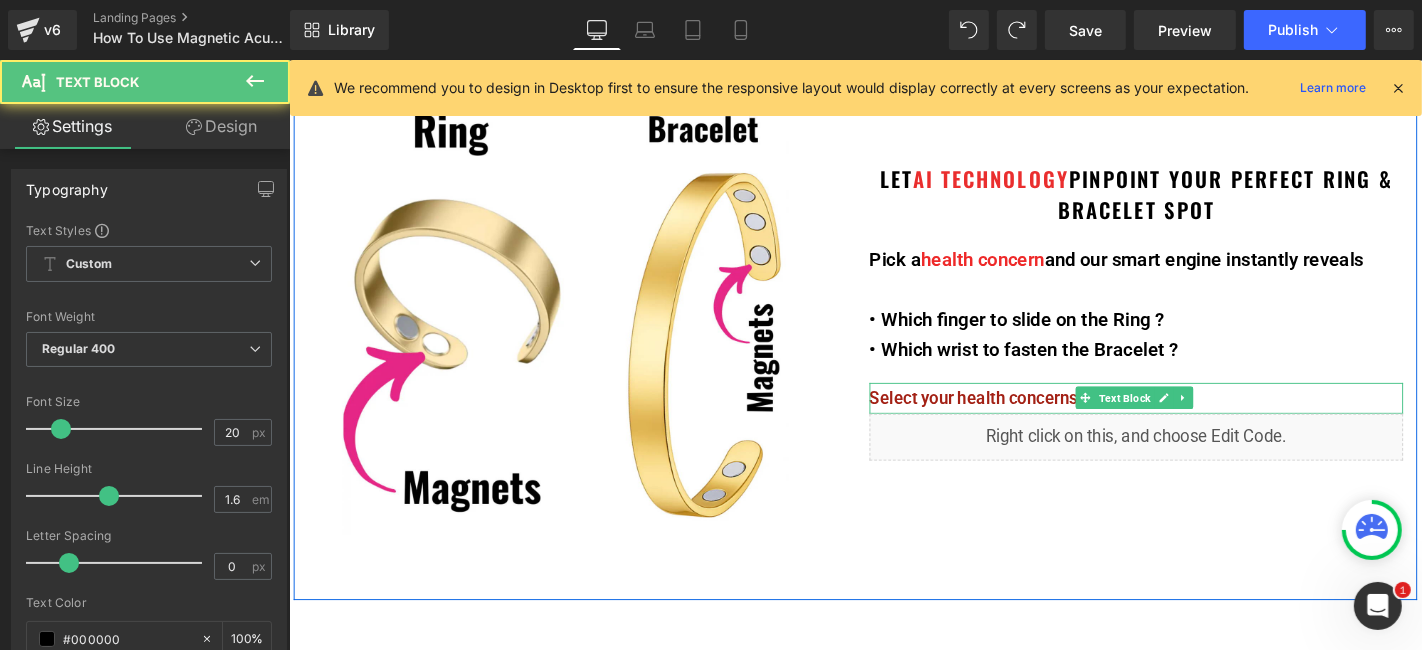 click on "Select your health concerns" at bounding box center (1019, 420) 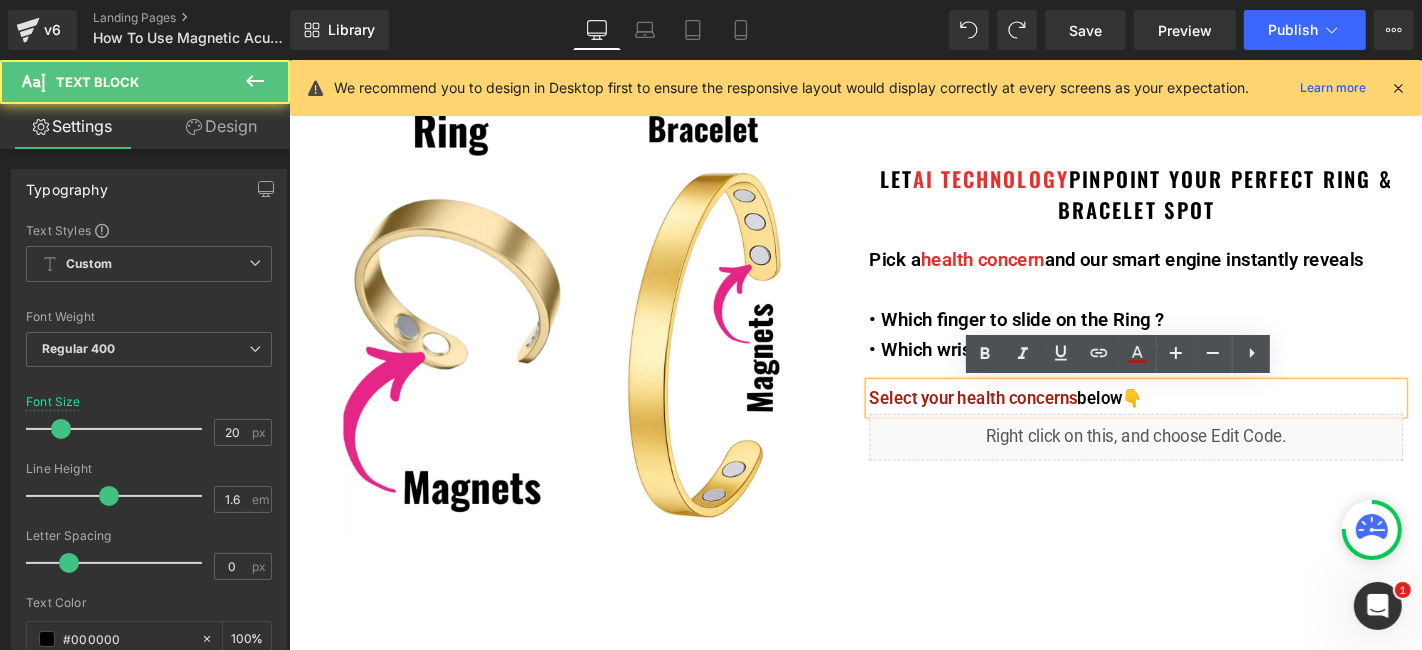click on "Select your health concerns" at bounding box center (1019, 420) 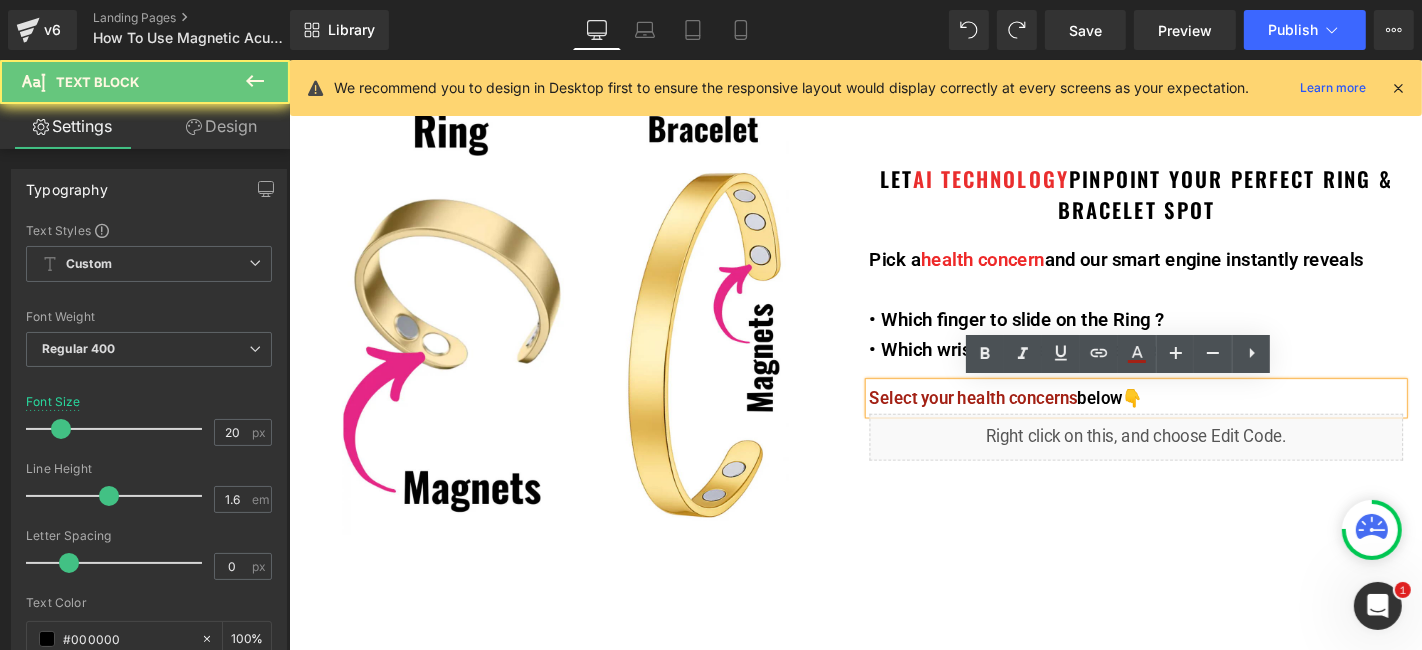 click at bounding box center [1193, 304] 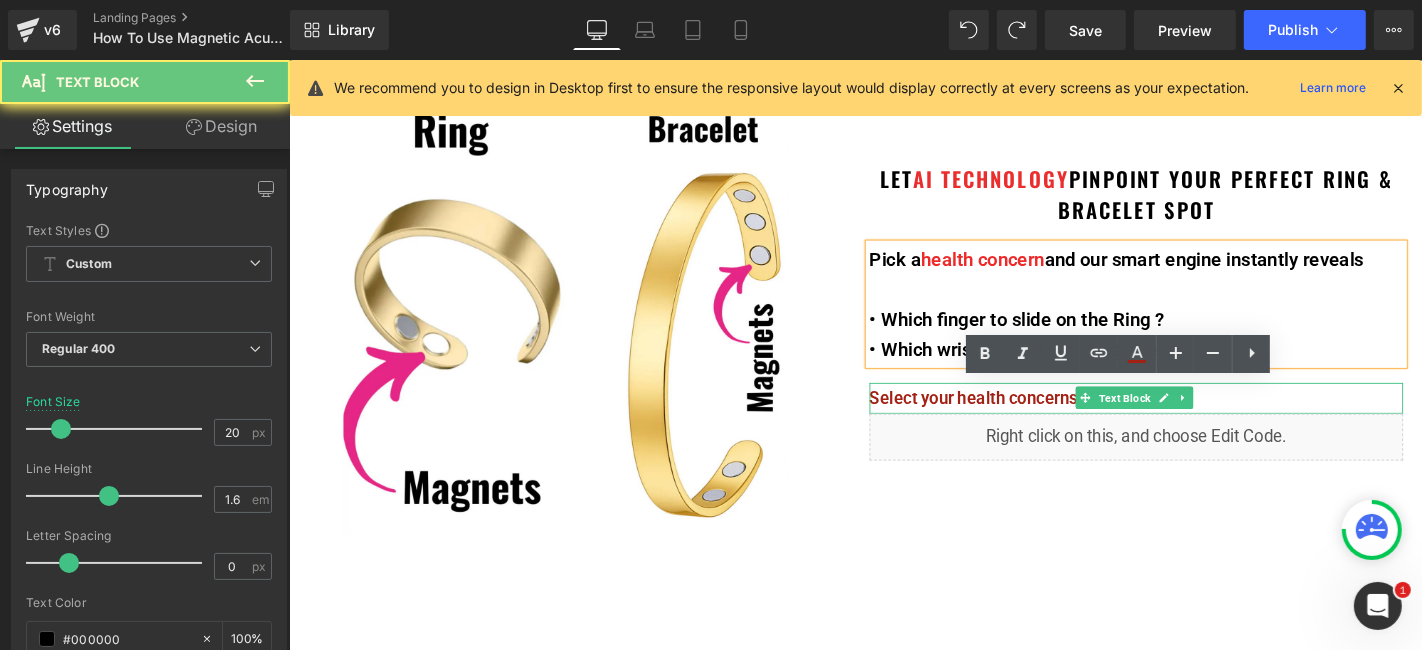 click on "Select your health concerns" at bounding box center [1019, 420] 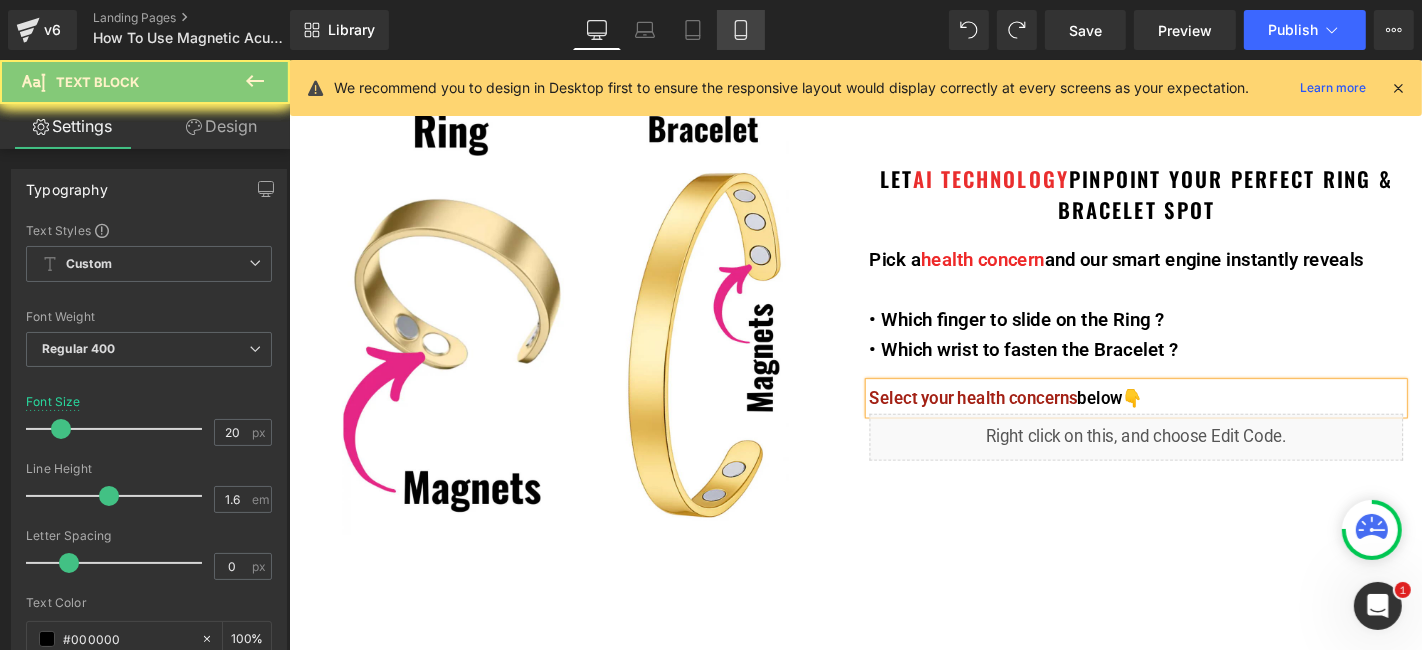 click 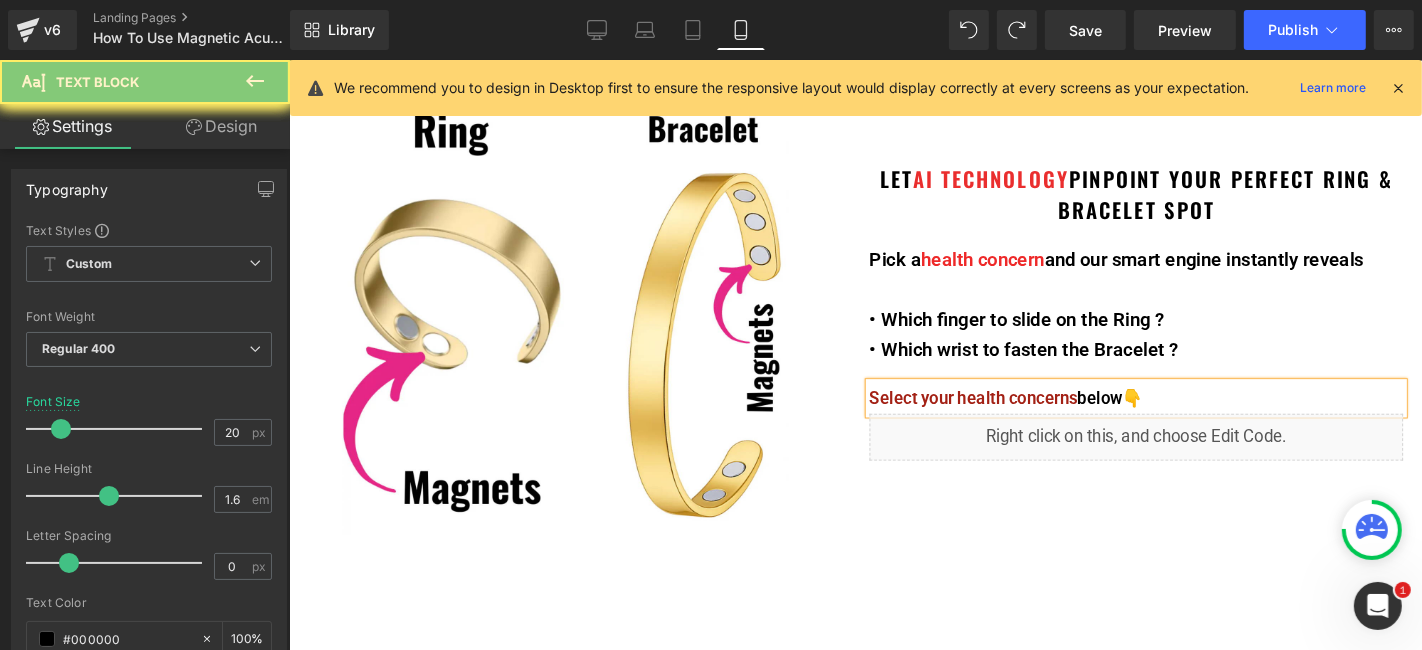drag, startPoint x: 748, startPoint y: 32, endPoint x: 757, endPoint y: 44, distance: 15 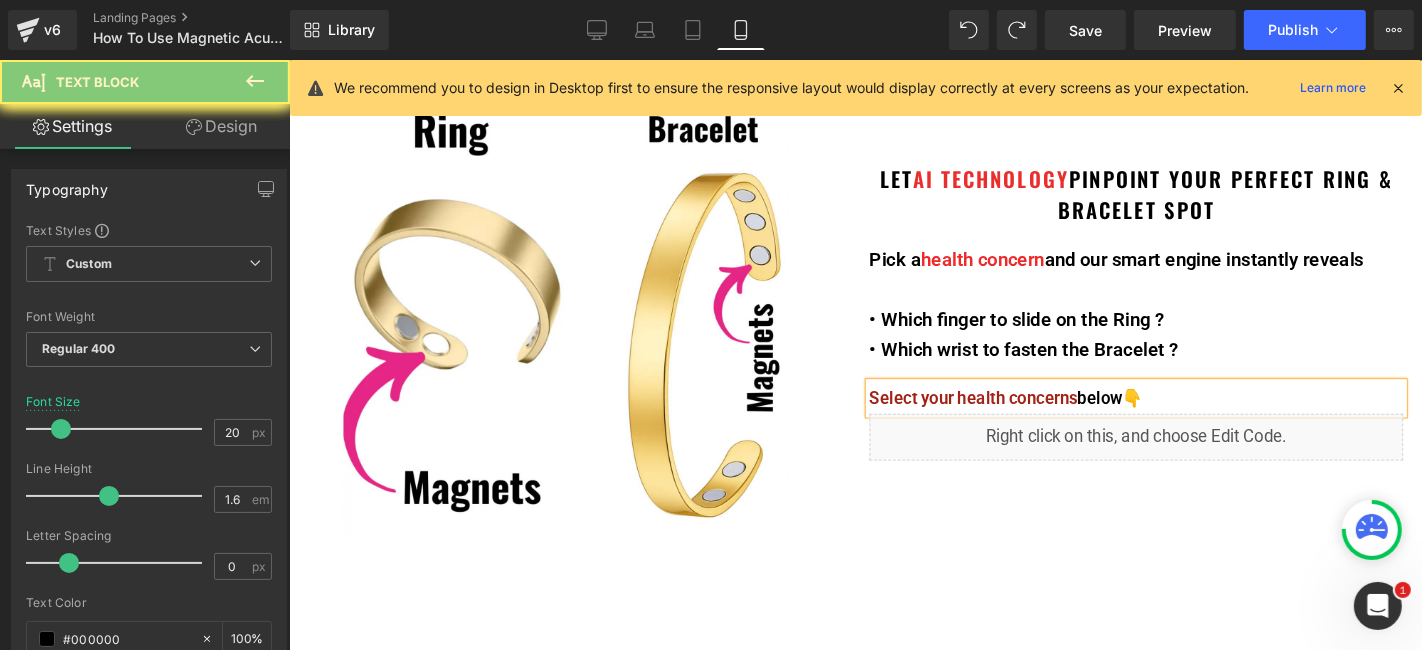 click 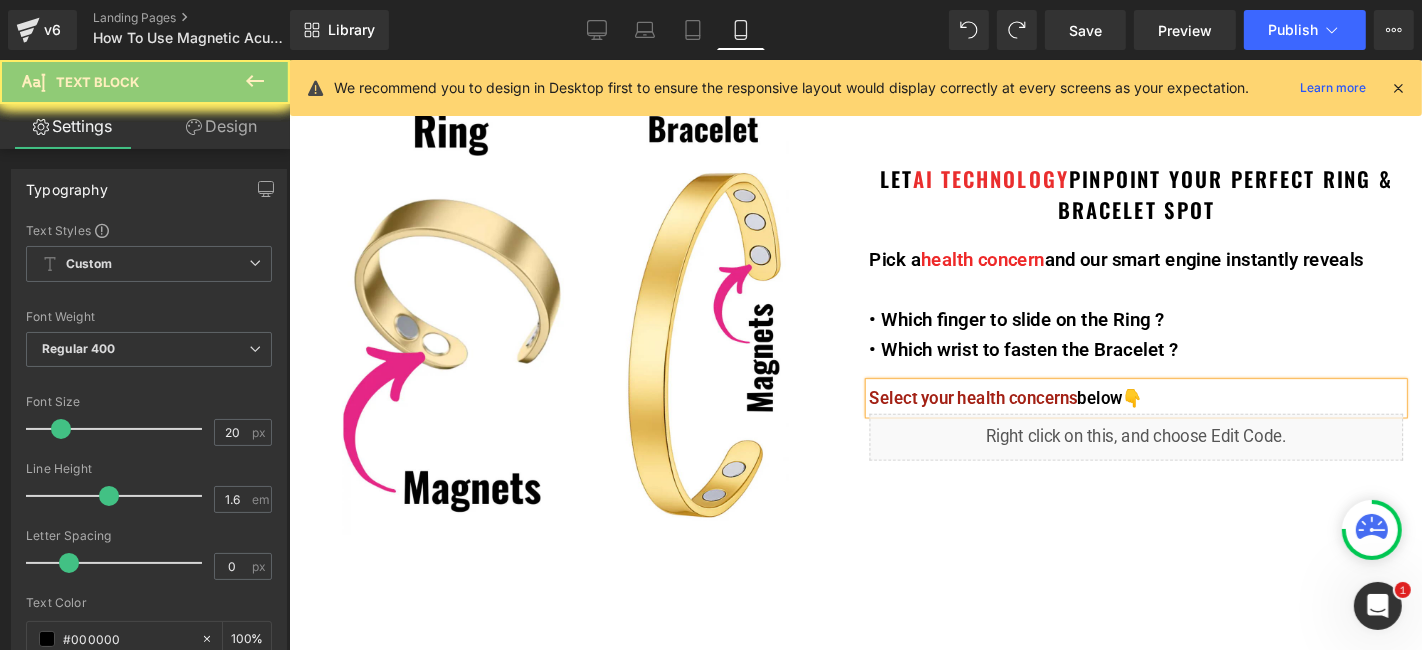 click on "• Which wrist to fasten the Bracelet ?" at bounding box center [1193, 368] 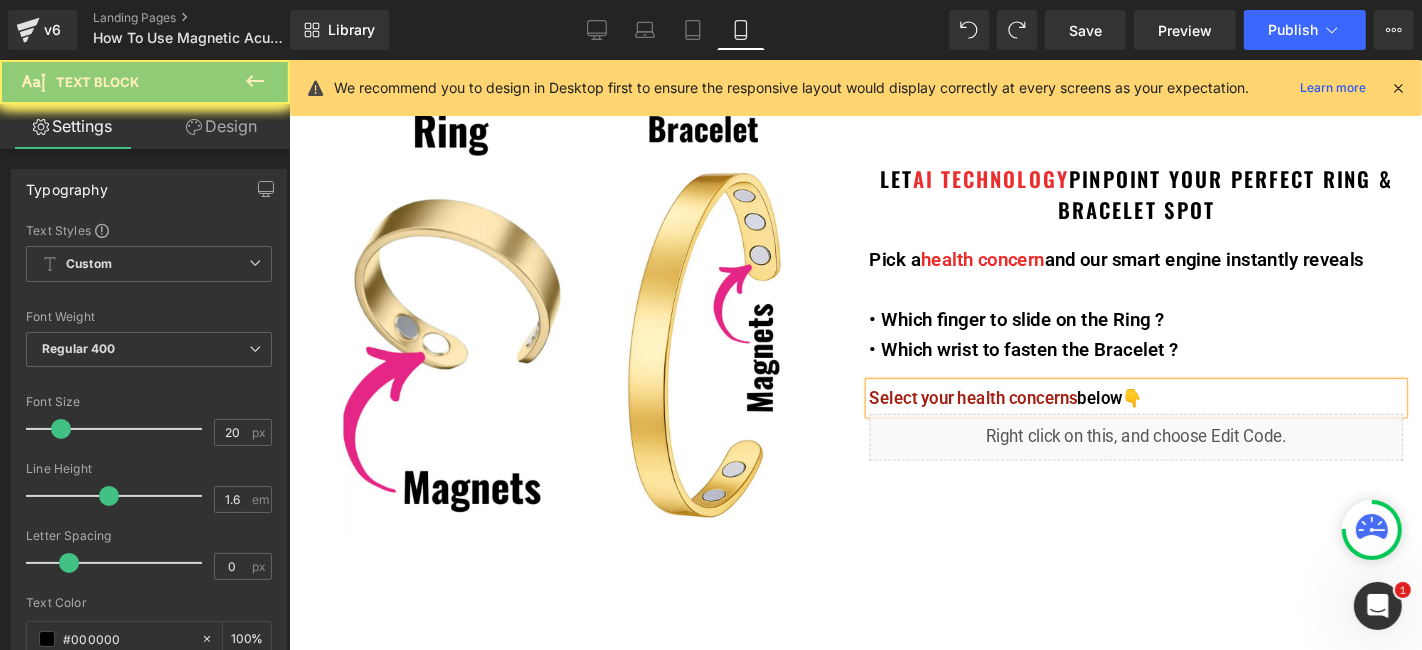 click on "Mobile" at bounding box center [741, 30] 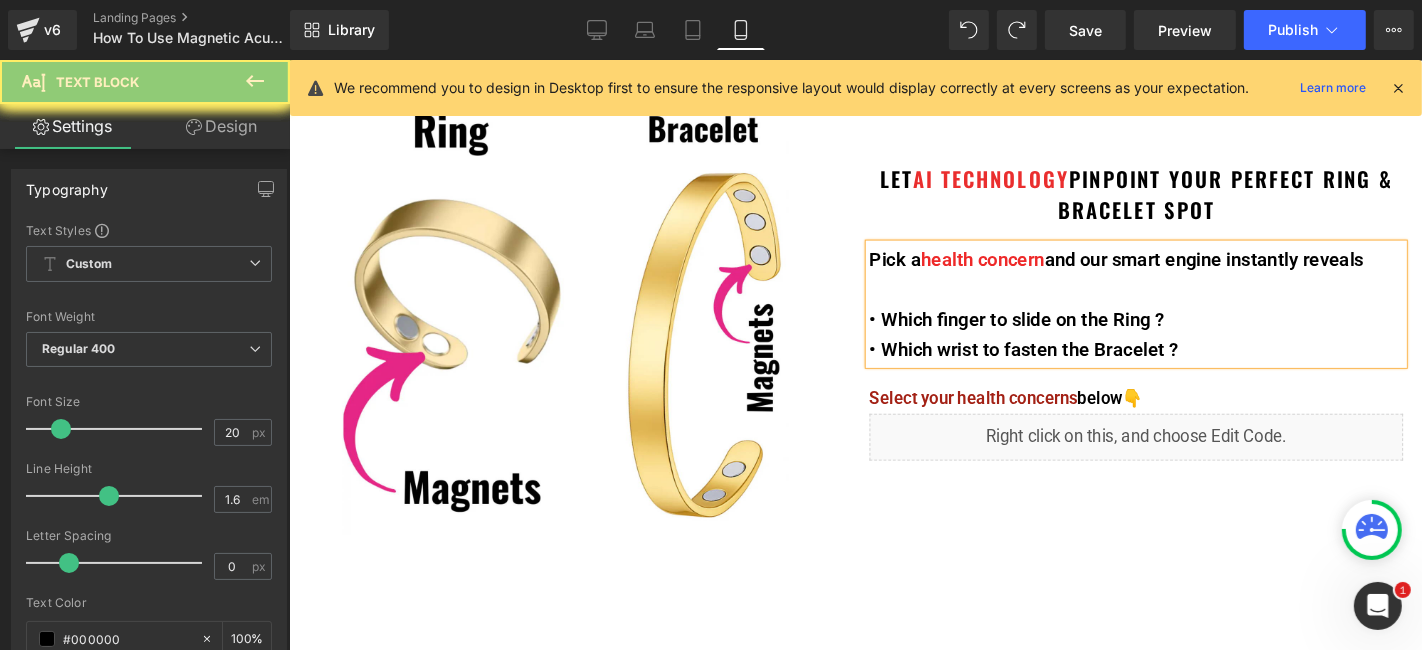 click 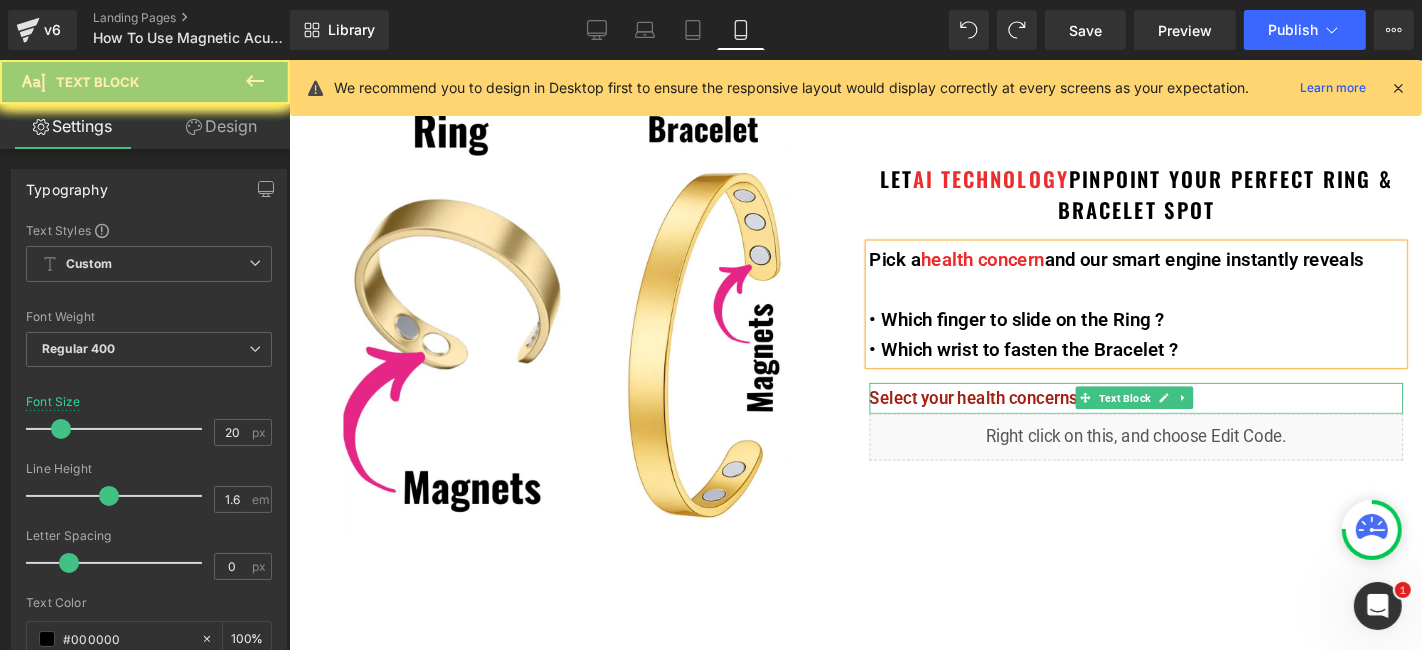 click on "Select your health concerns below 👇 Text Block" at bounding box center [1193, 420] 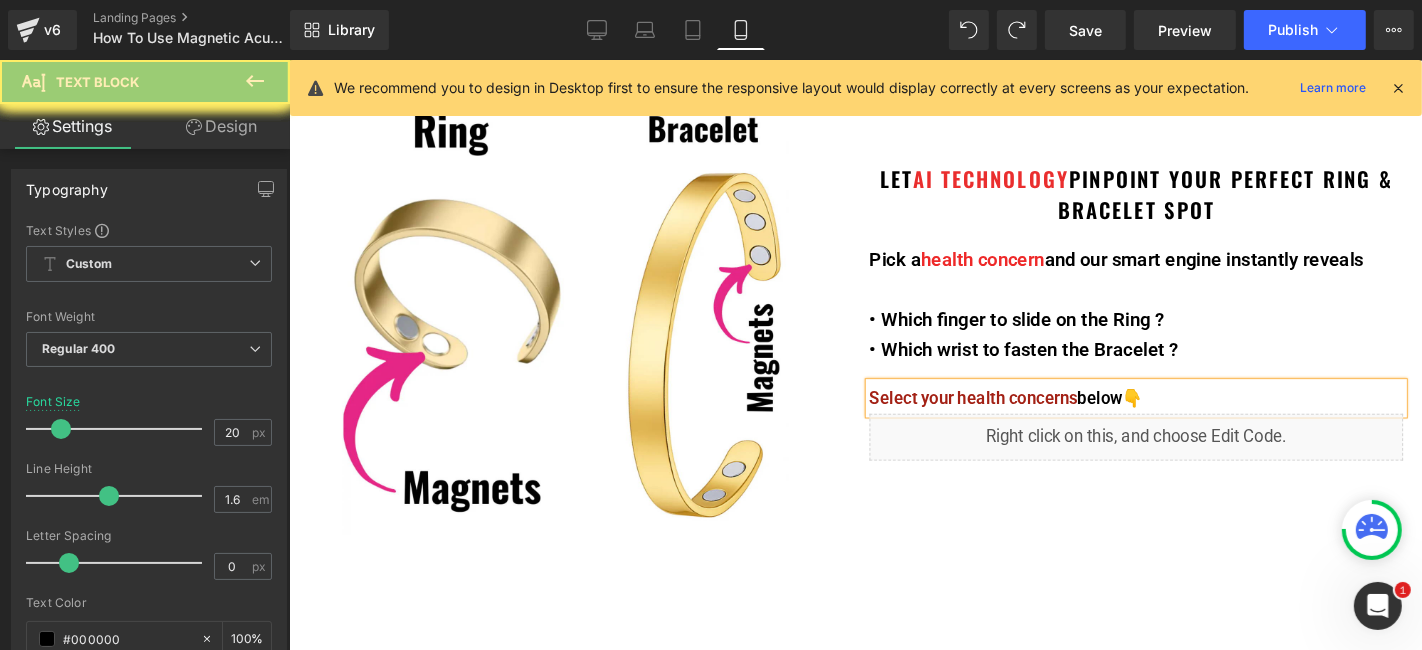 drag, startPoint x: 1222, startPoint y: 414, endPoint x: 1194, endPoint y: 422, distance: 29.12044 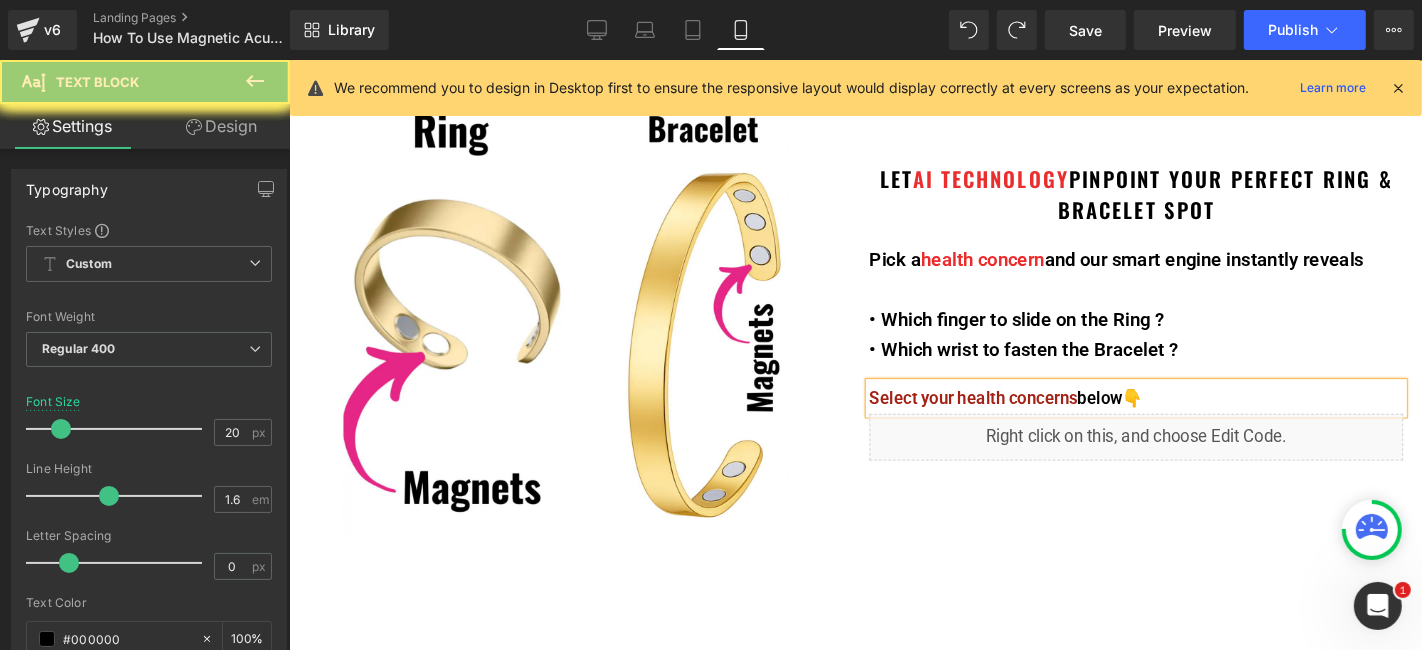 click on "Select your health concerns below 👇" at bounding box center (1193, 420) 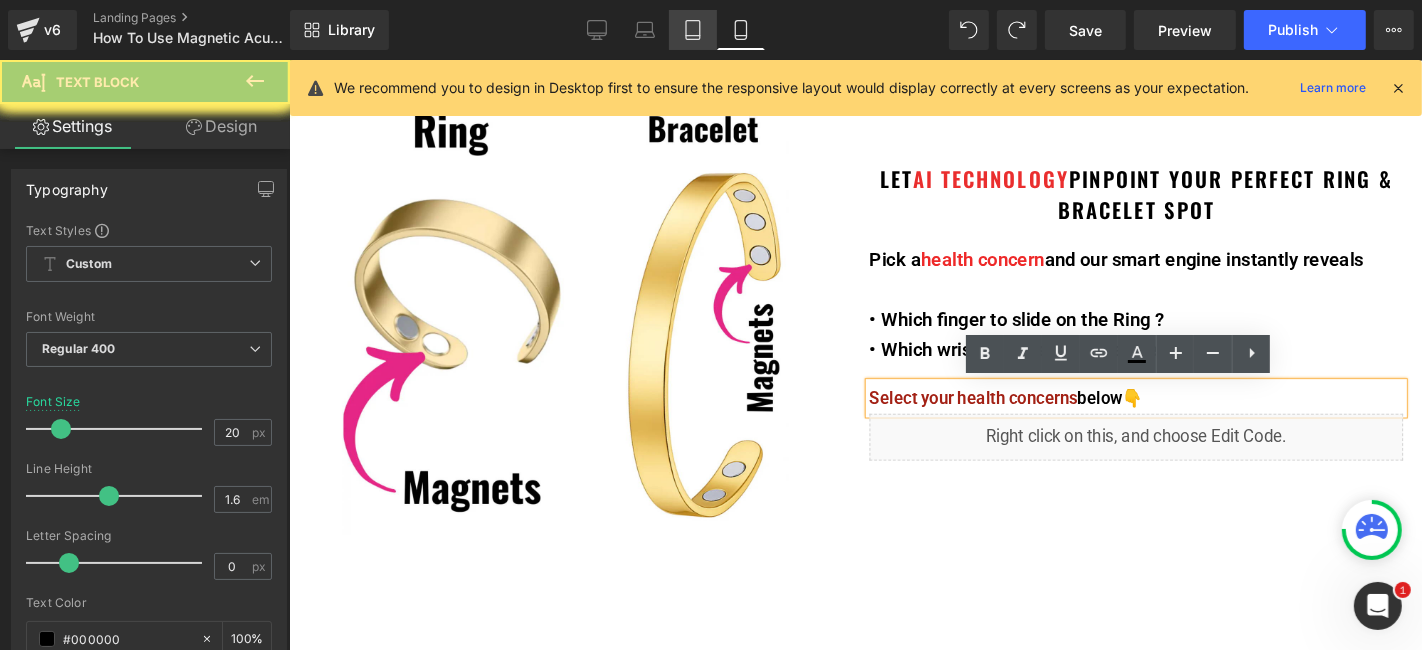click on "Tablet" at bounding box center (693, 30) 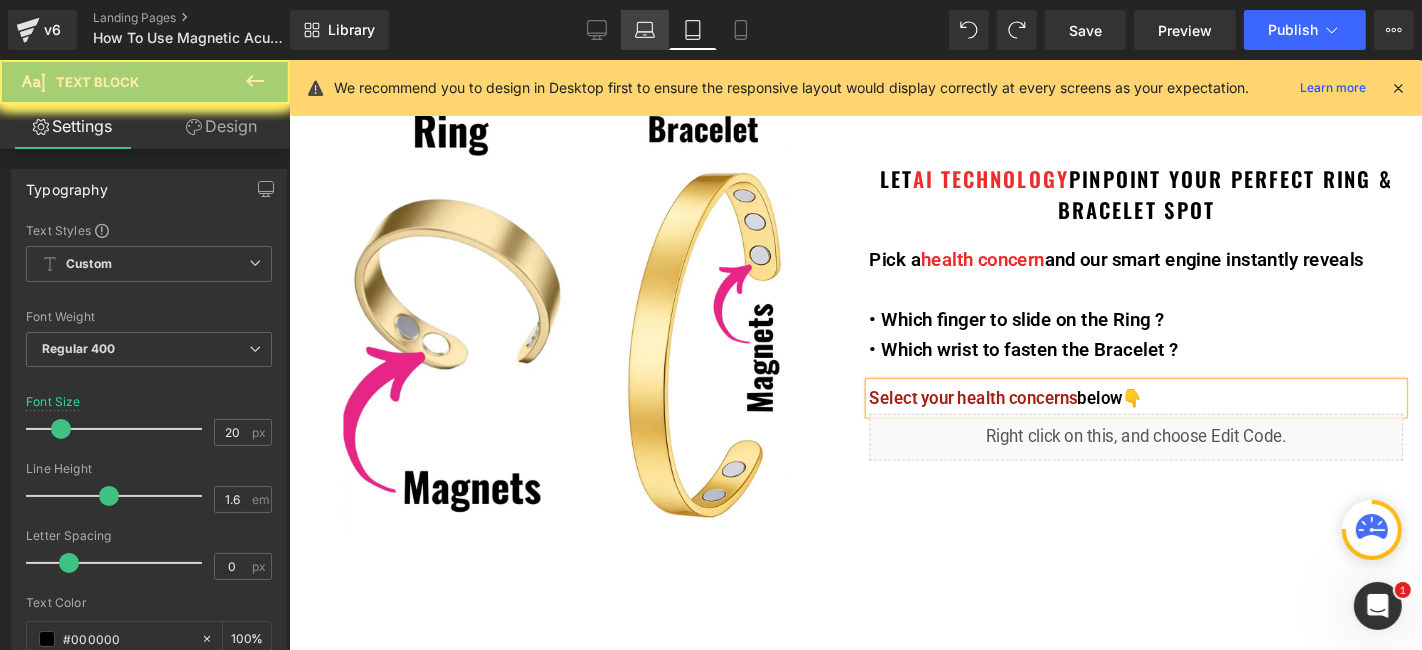click on "Laptop" at bounding box center (645, 30) 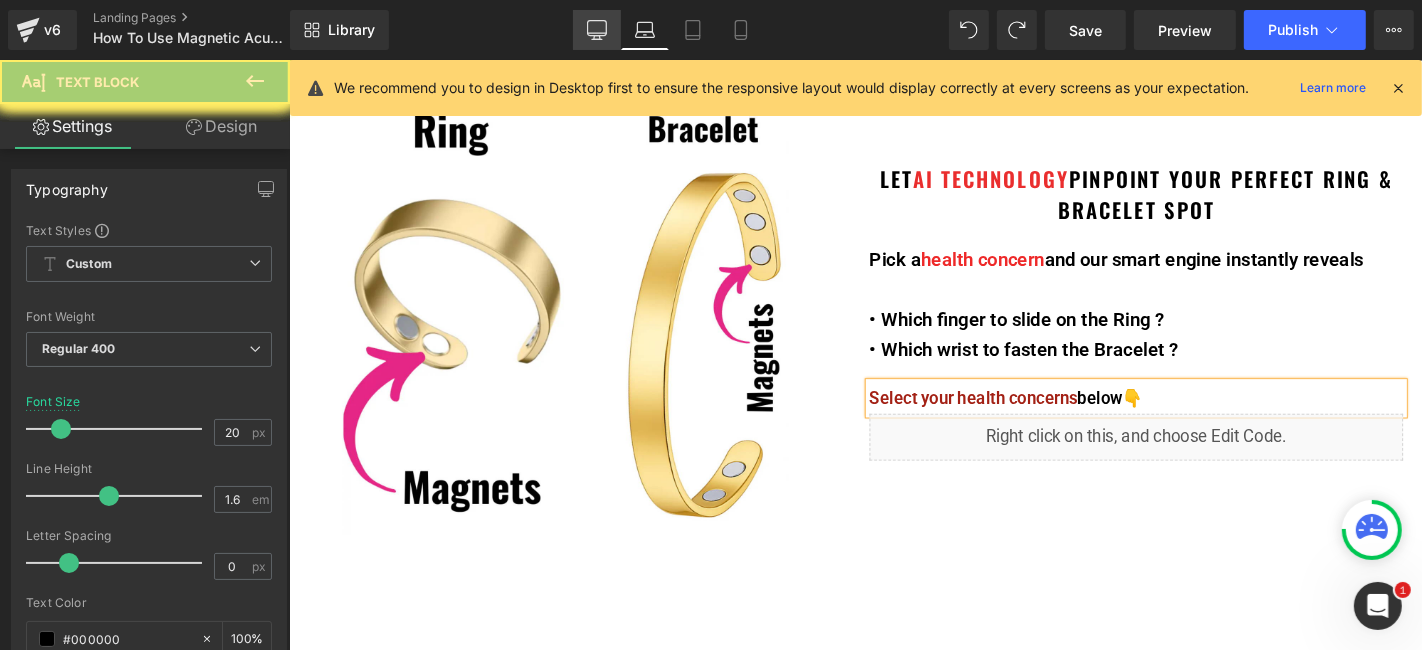 click on "Desktop" at bounding box center (597, 30) 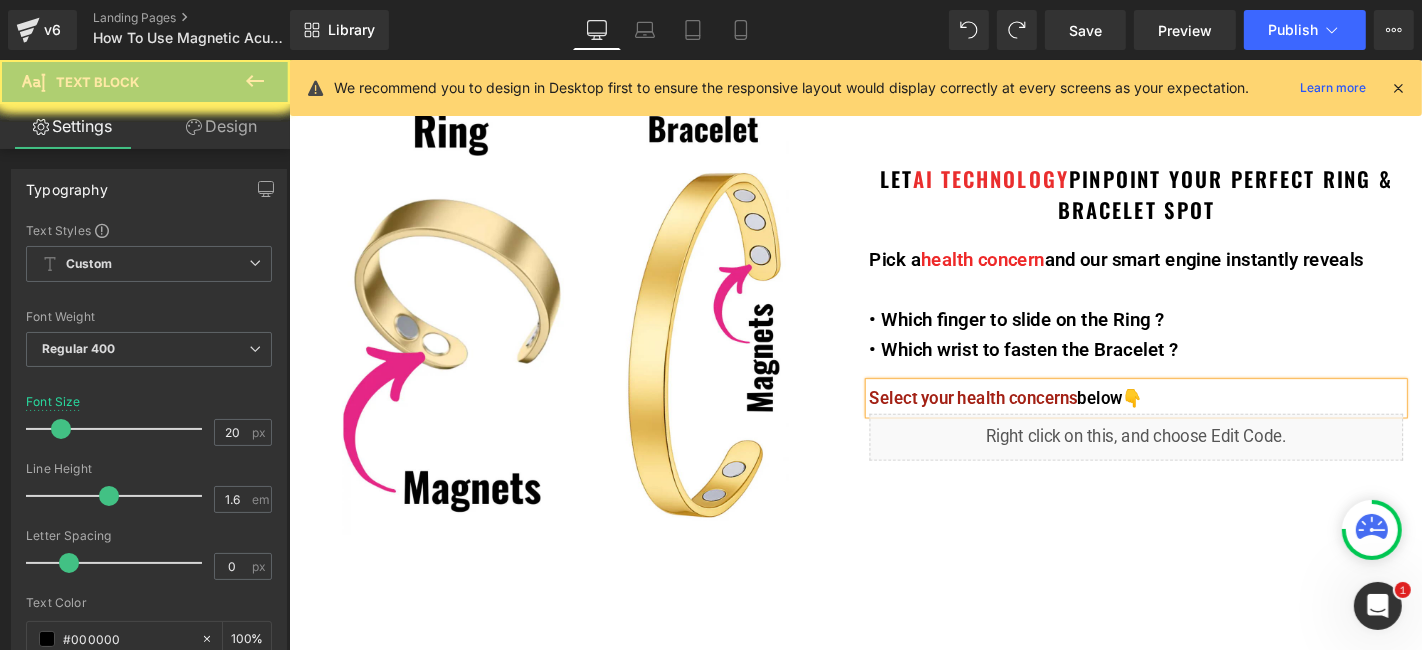drag, startPoint x: 1243, startPoint y: 419, endPoint x: 1238, endPoint y: 399, distance: 20.615528 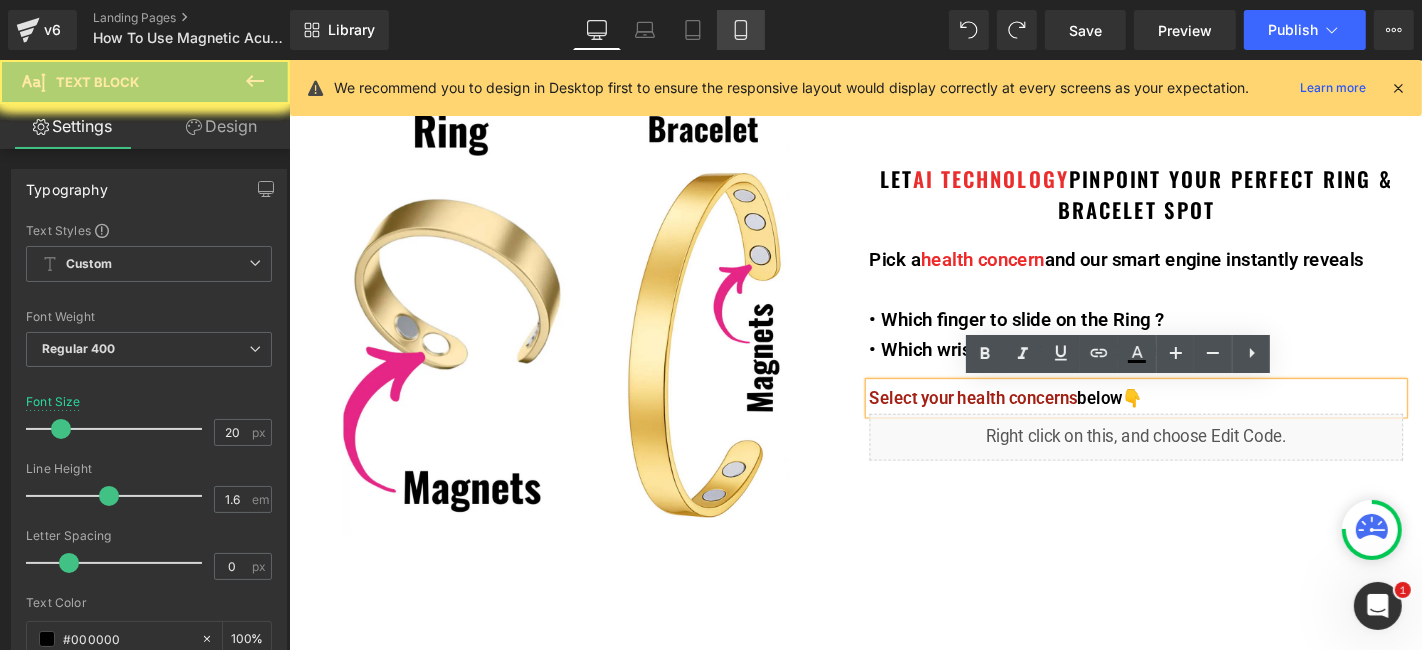 drag, startPoint x: 728, startPoint y: 27, endPoint x: 555, endPoint y: 179, distance: 230.28896 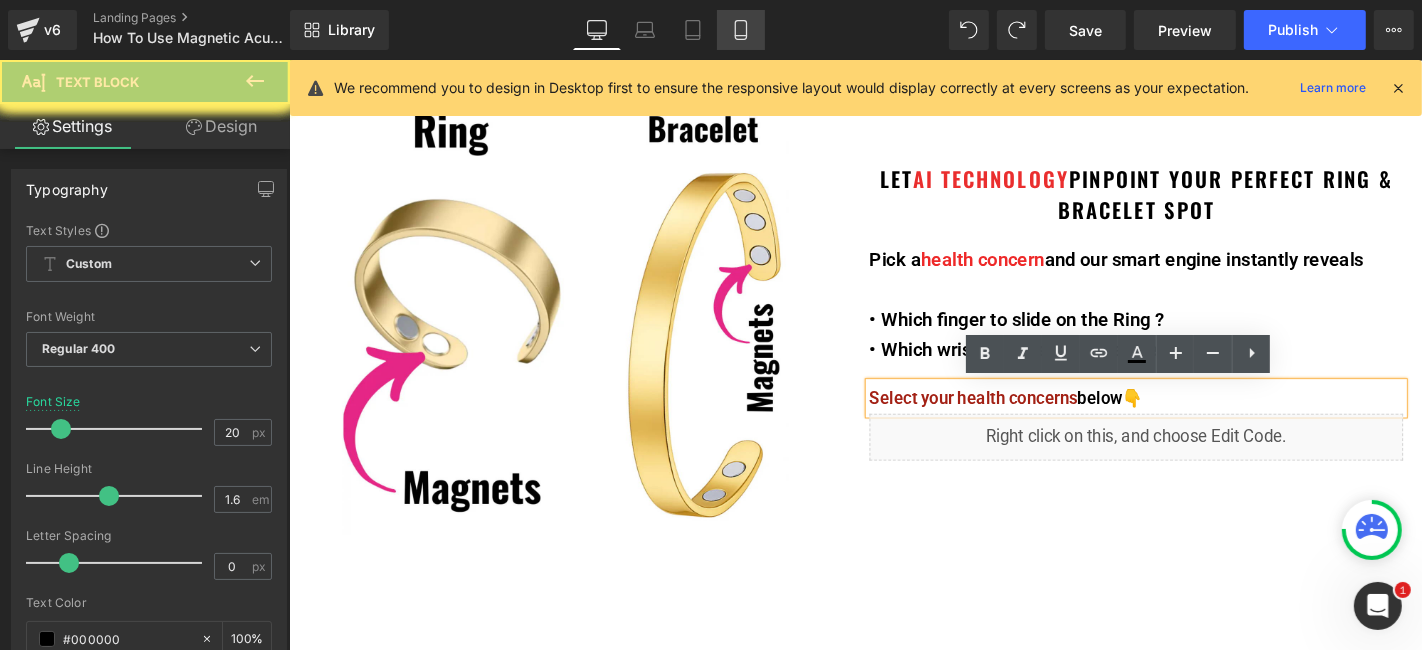 click on "Mobile" at bounding box center [741, 30] 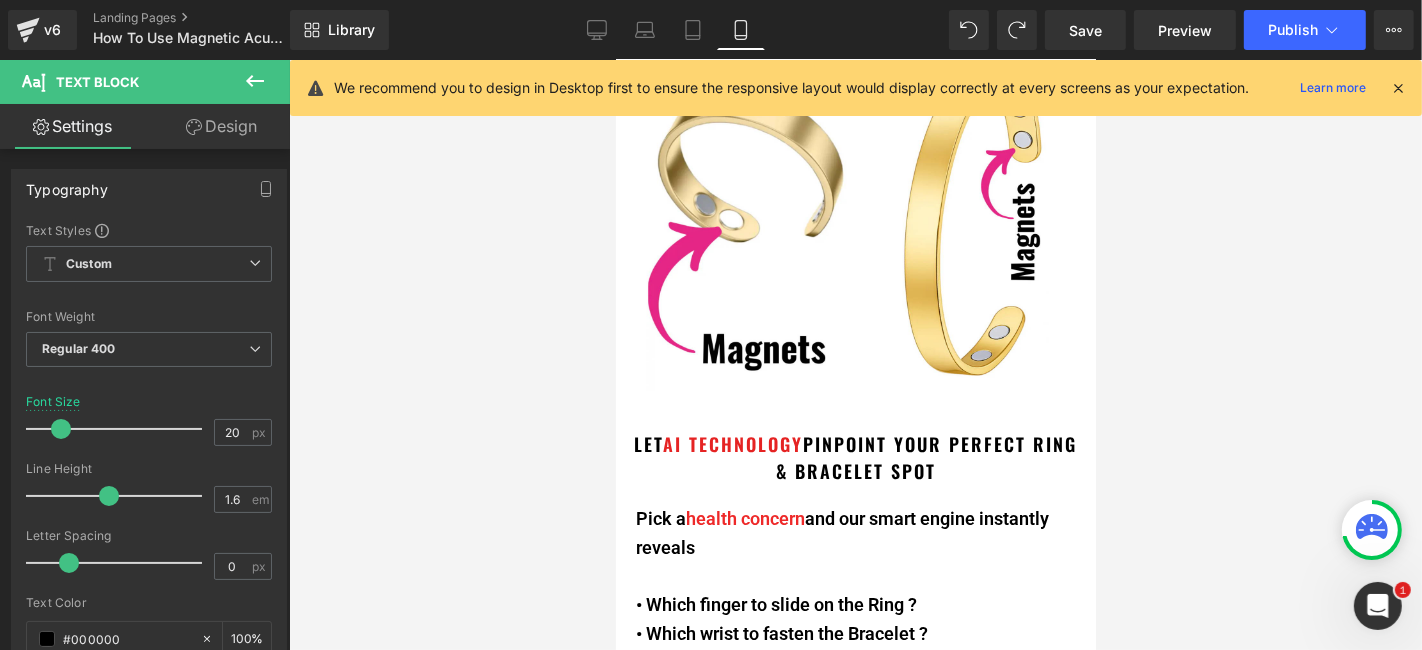 type on "100" 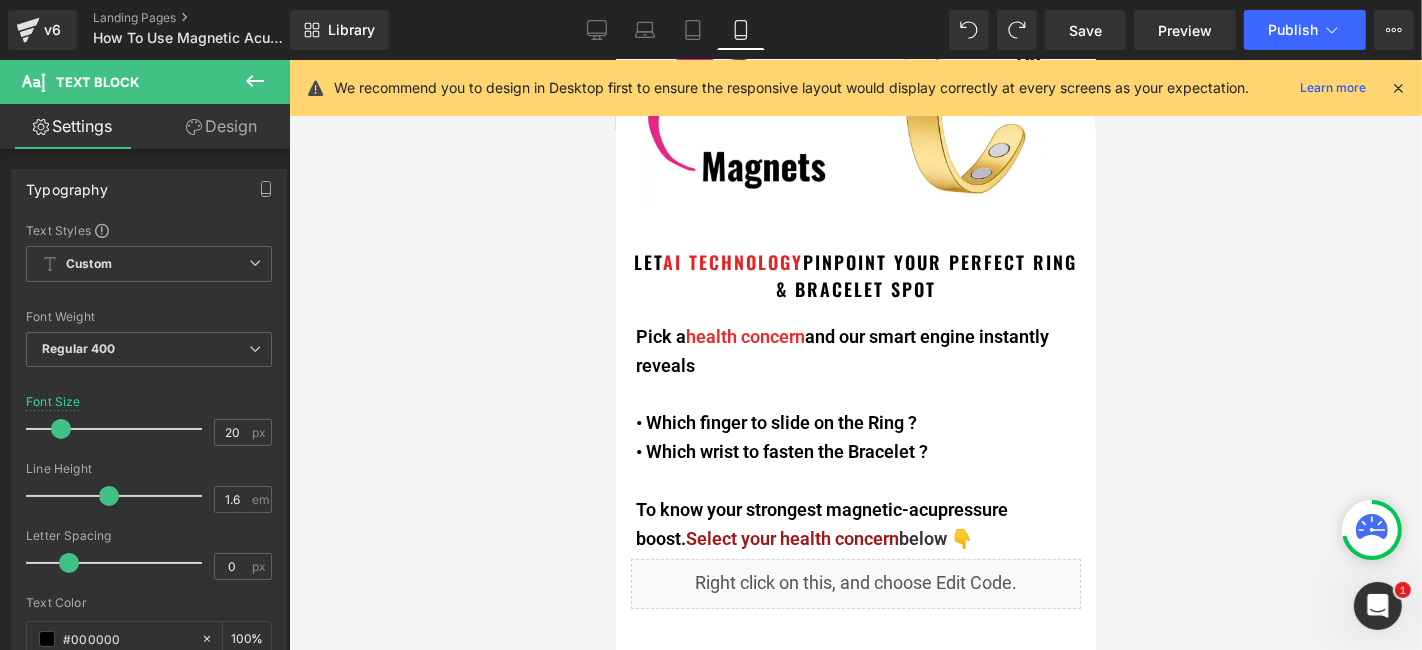 scroll, scrollTop: 333, scrollLeft: 0, axis: vertical 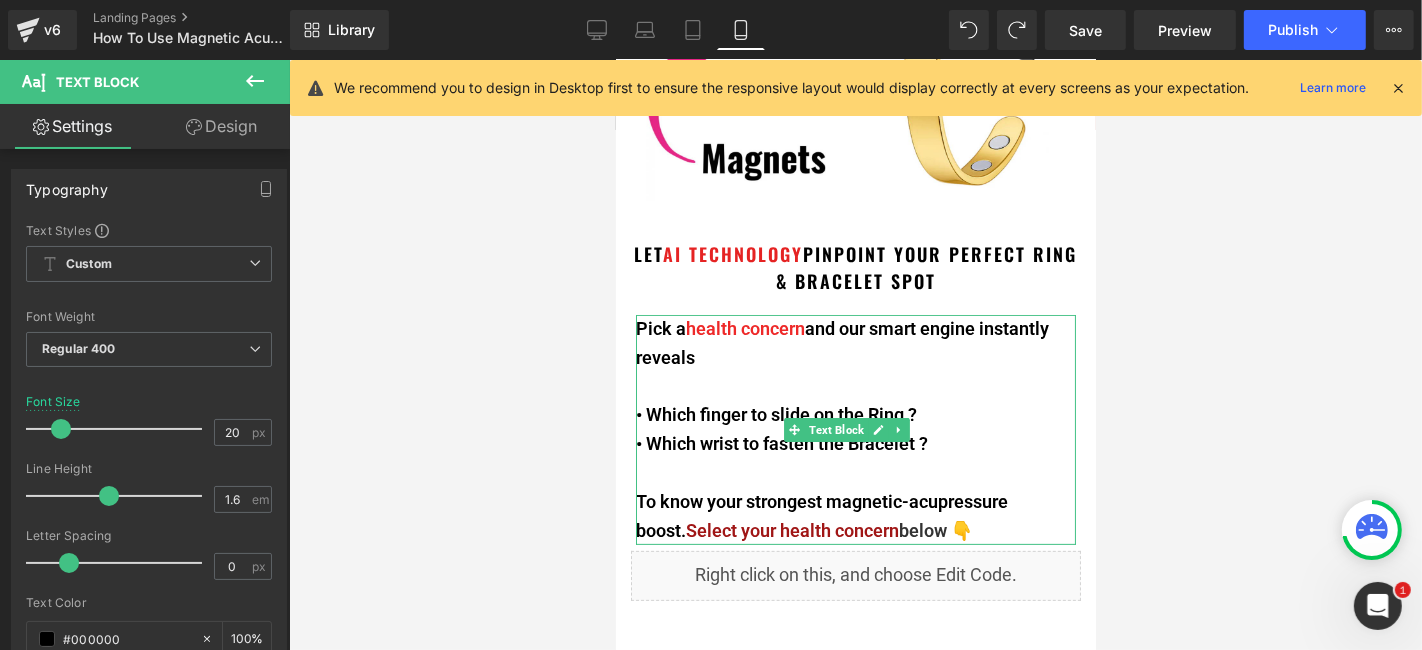 drag, startPoint x: 953, startPoint y: 511, endPoint x: 834, endPoint y: 501, distance: 119.419426 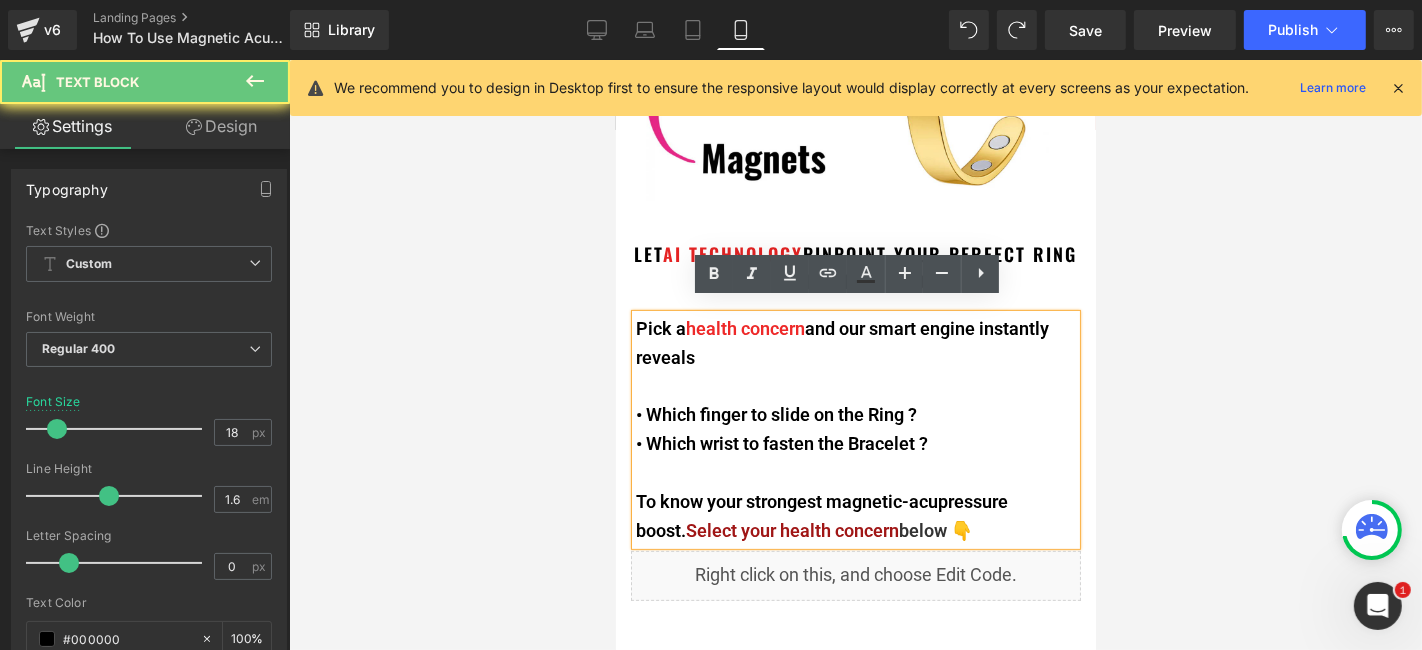 drag, startPoint x: 834, startPoint y: 501, endPoint x: 635, endPoint y: 496, distance: 199.0628 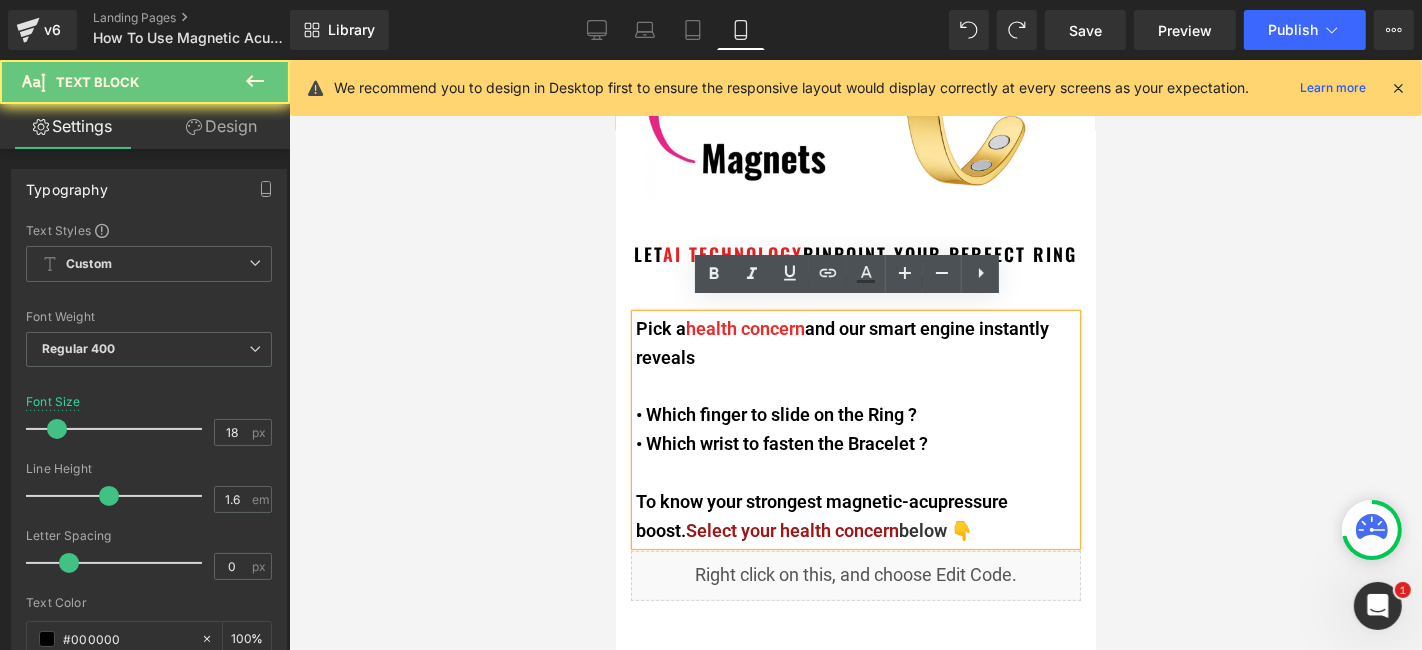click on "To know your strongest magnetic-acupressure boost. Select your health concern below 👇" at bounding box center [855, 516] 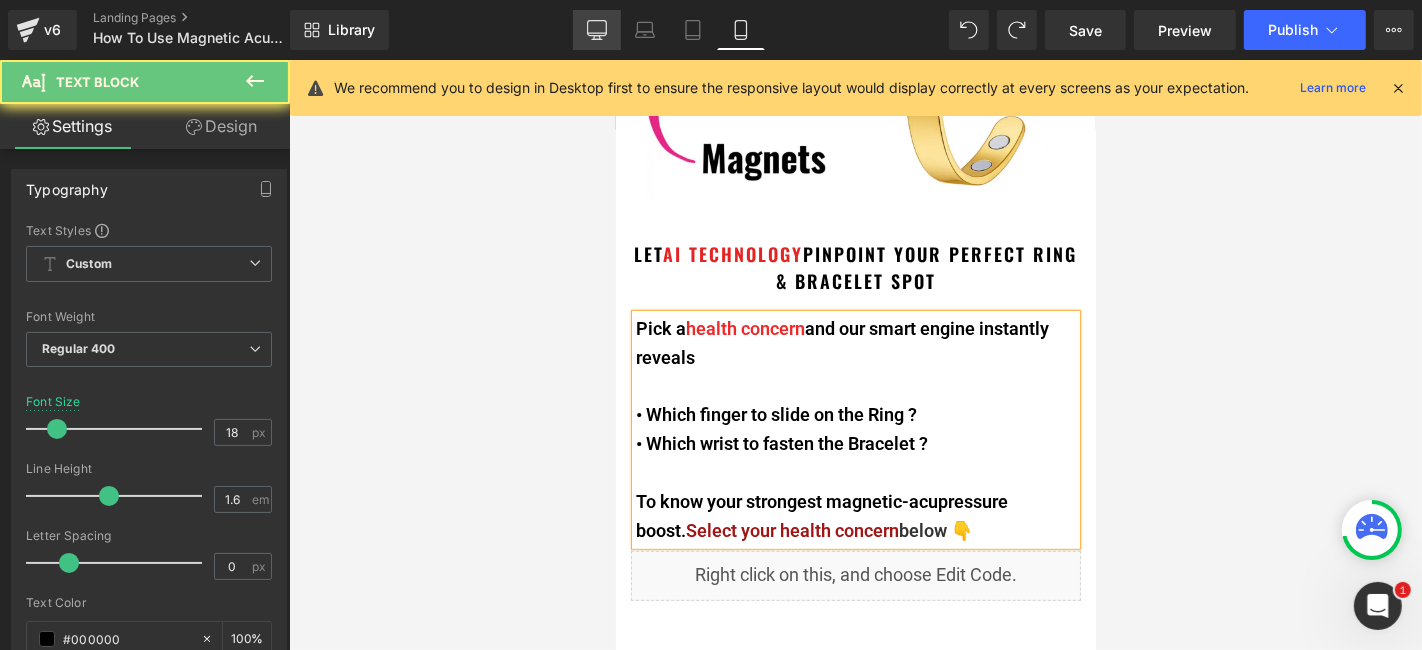 click on "Desktop" at bounding box center [597, 30] 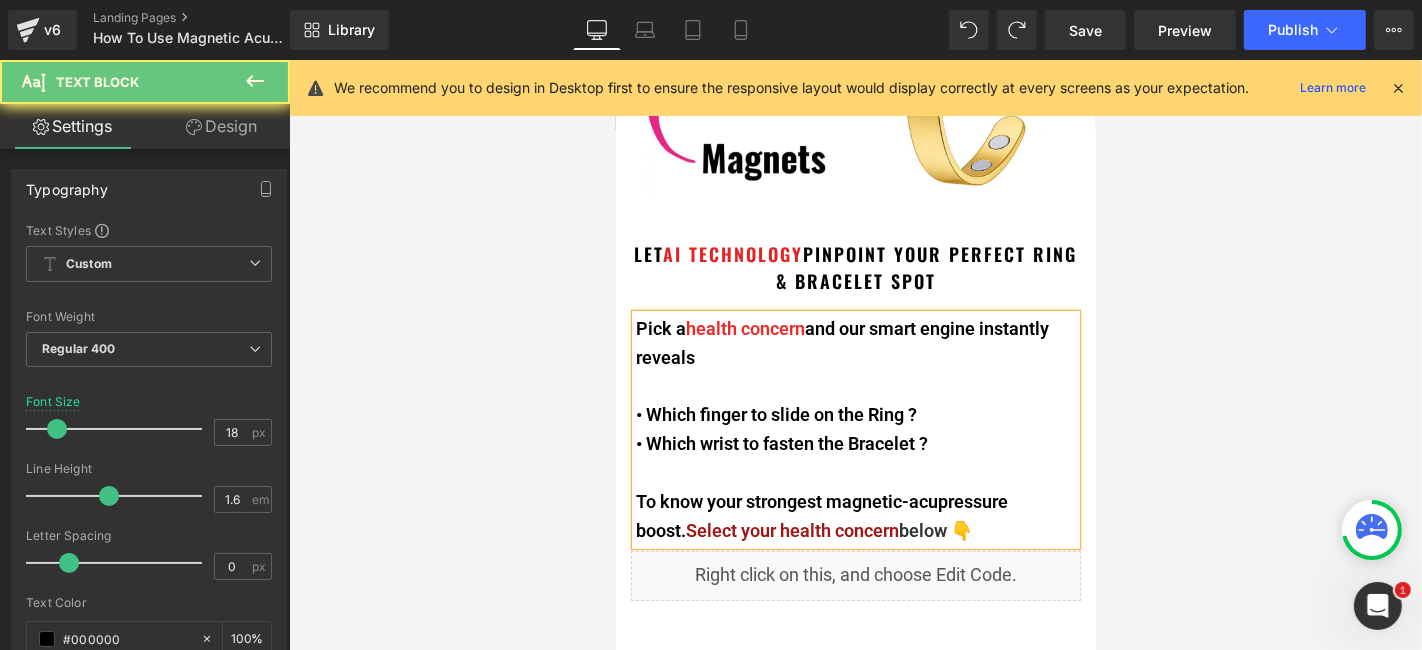 click on "Desktop" at bounding box center [597, 30] 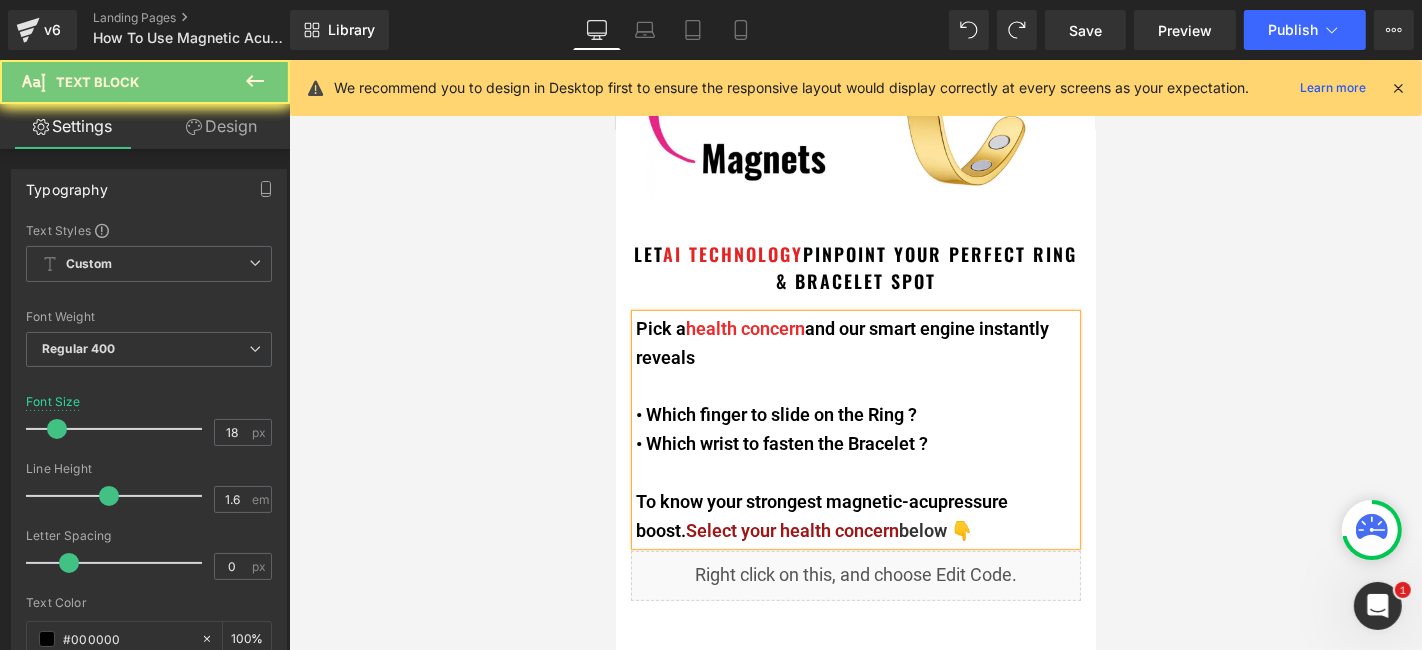 click on "To know your strongest magnetic-acupressure boost. Select your health concern below 👇" at bounding box center (855, 516) 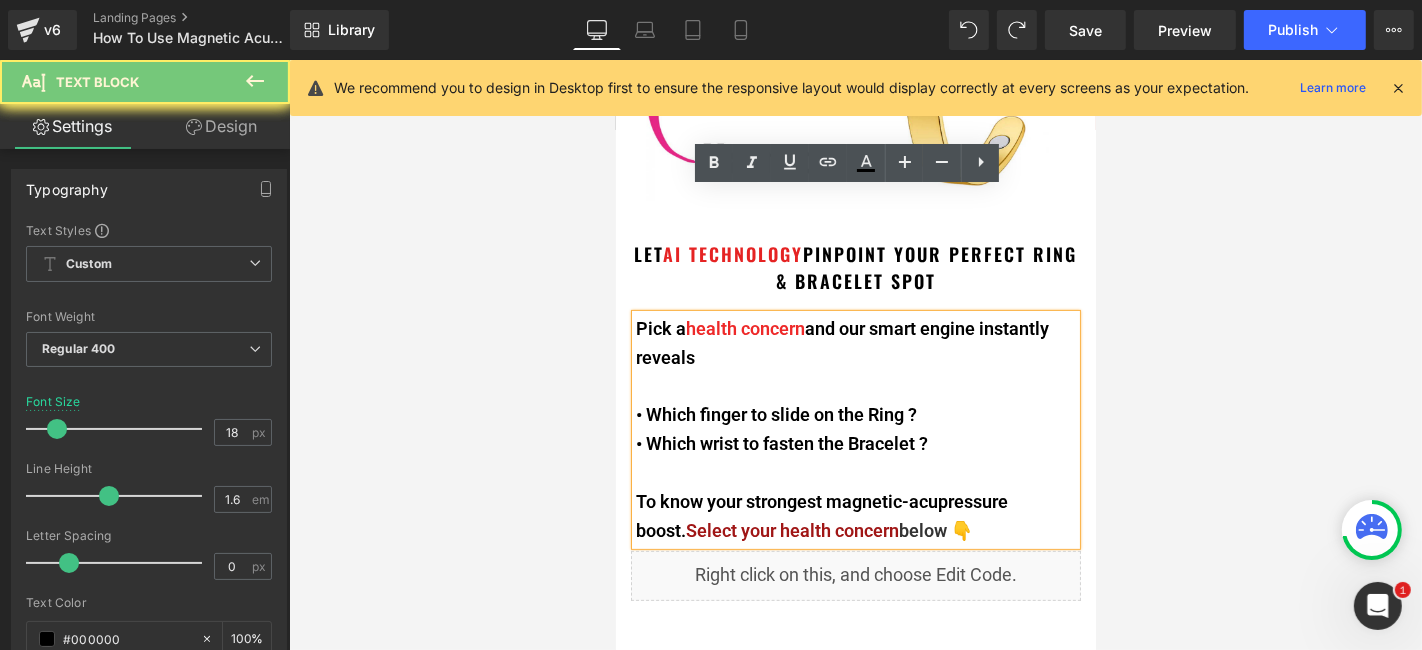 click on "Desktop" at bounding box center (597, 30) 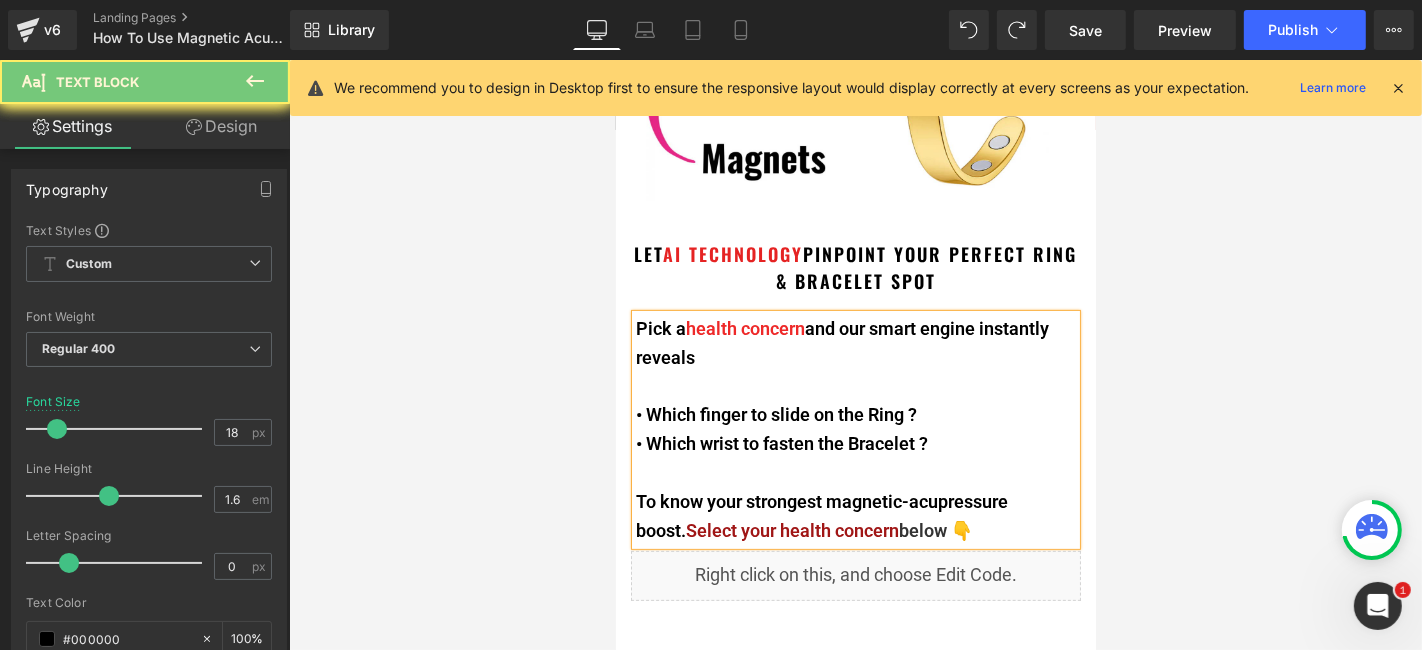 drag, startPoint x: 316, startPoint y: 189, endPoint x: 204, endPoint y: 153, distance: 117.64353 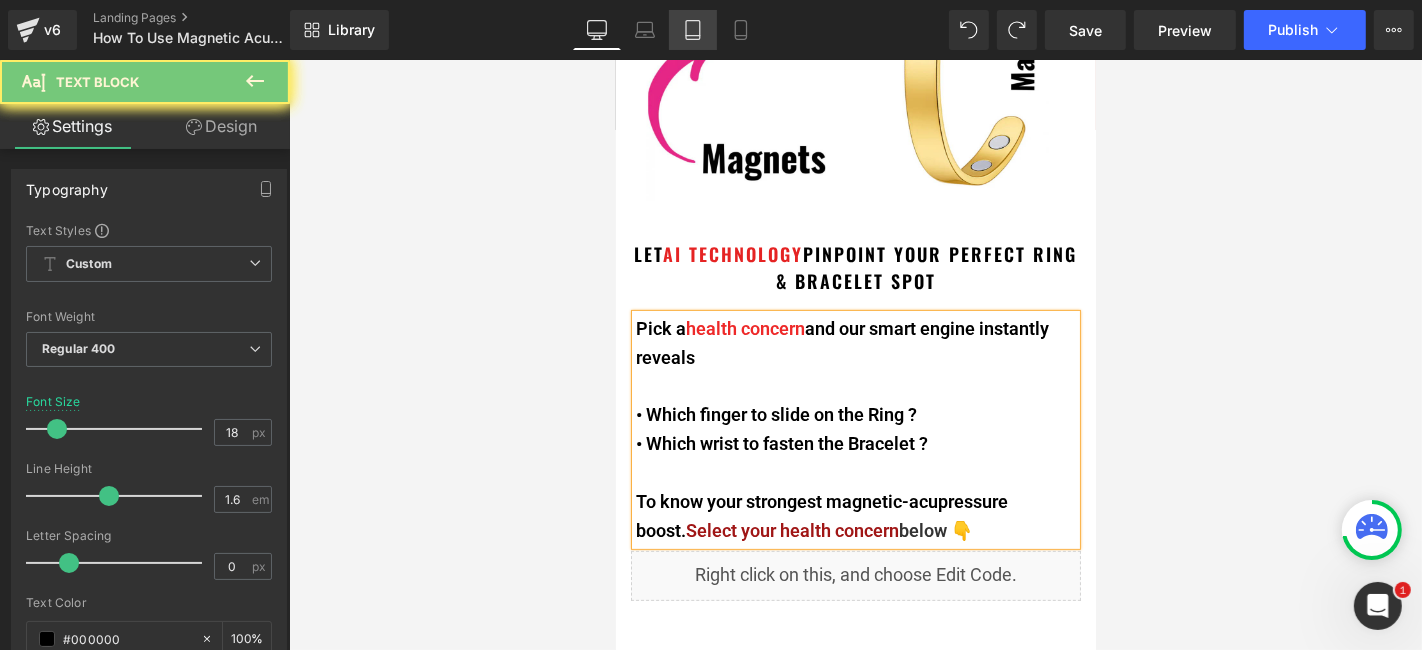 click 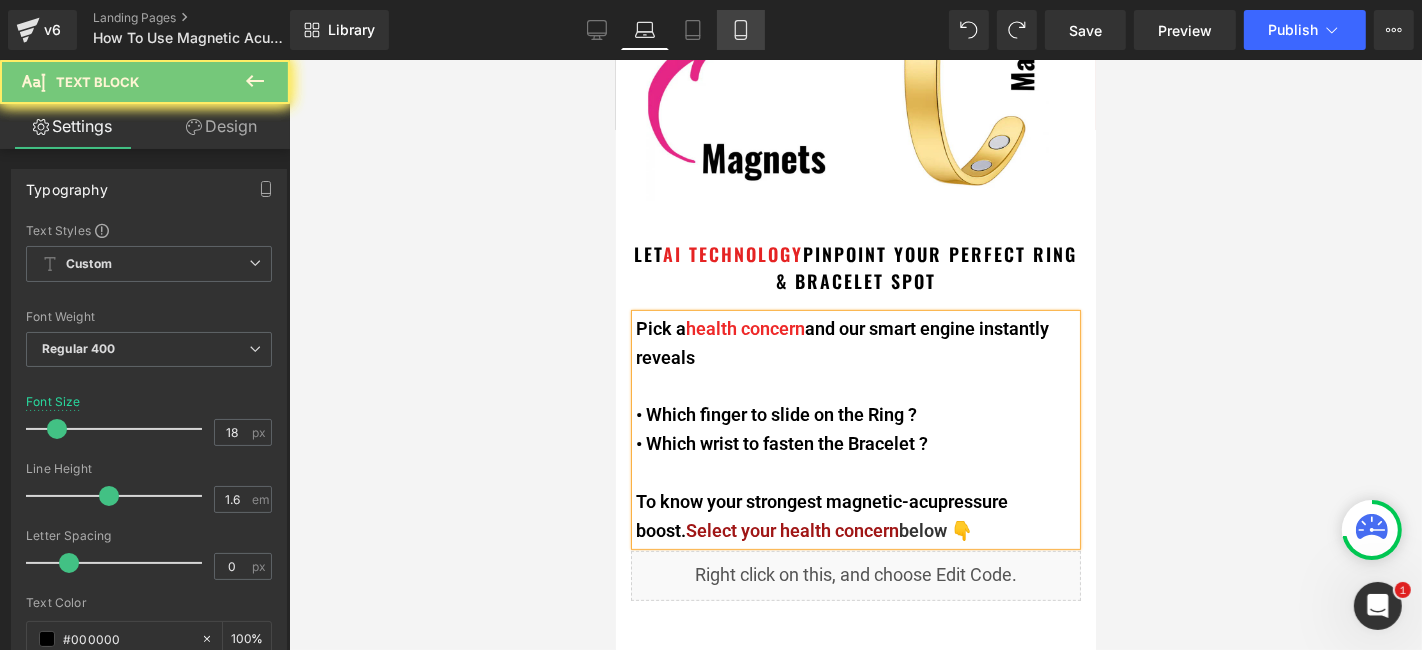 scroll, scrollTop: 555, scrollLeft: 0, axis: vertical 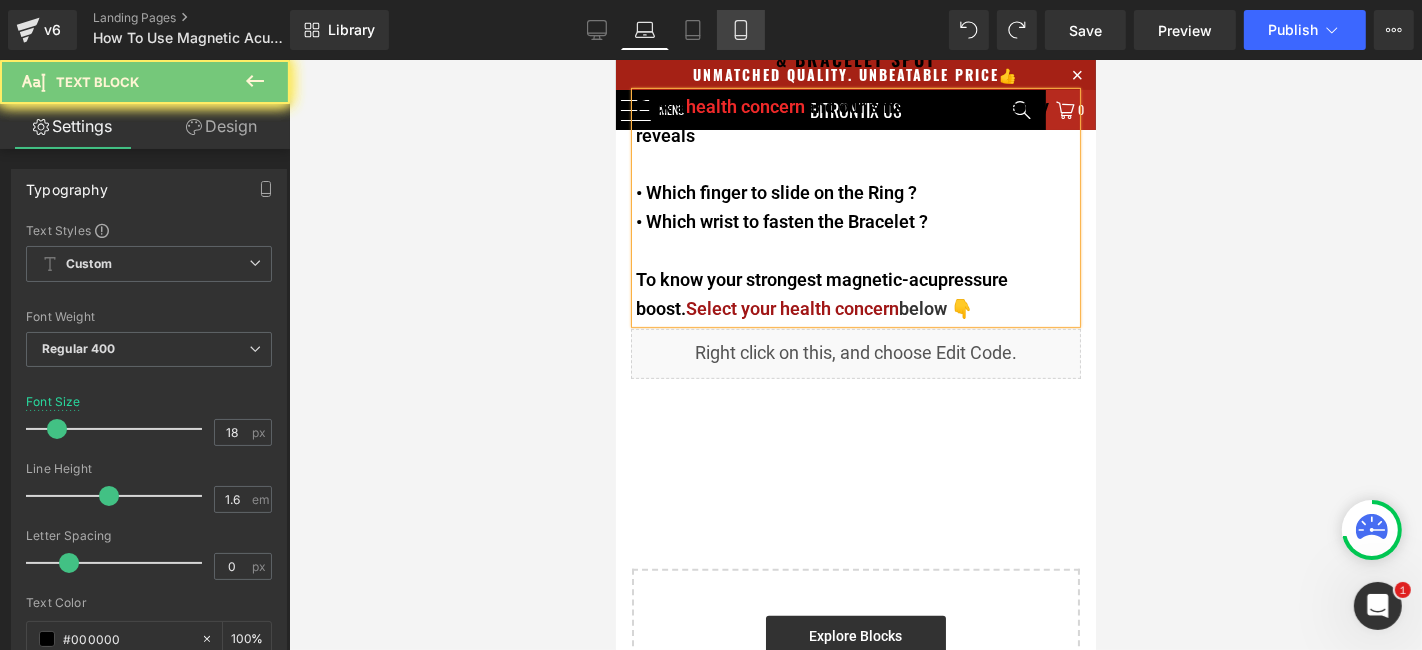 click 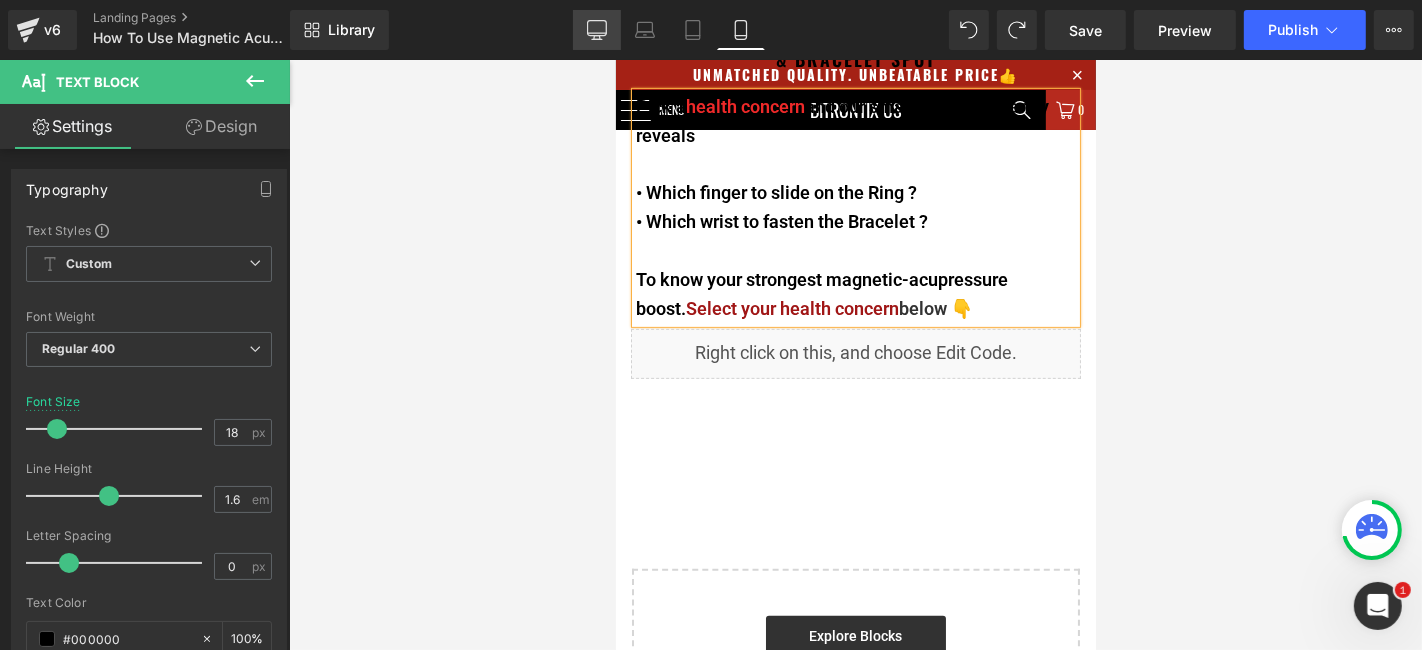 drag, startPoint x: 605, startPoint y: 41, endPoint x: 105, endPoint y: 105, distance: 504.07935 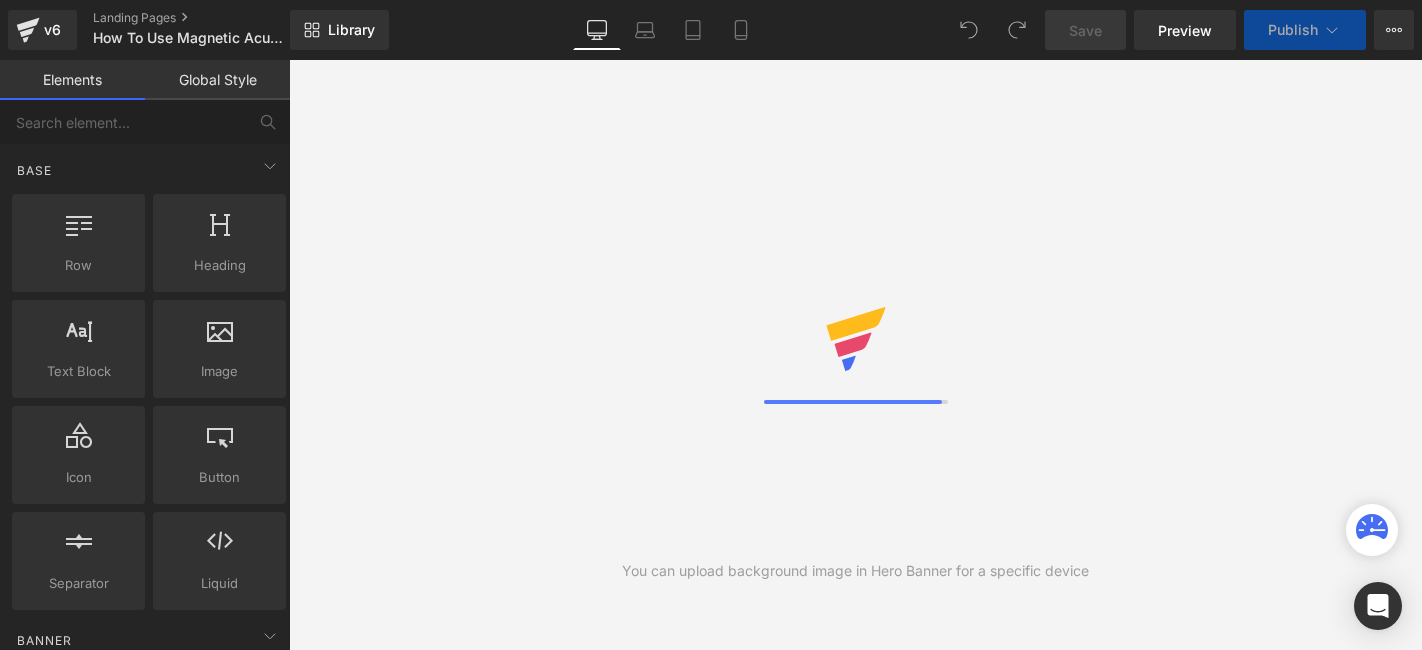 scroll, scrollTop: 0, scrollLeft: 0, axis: both 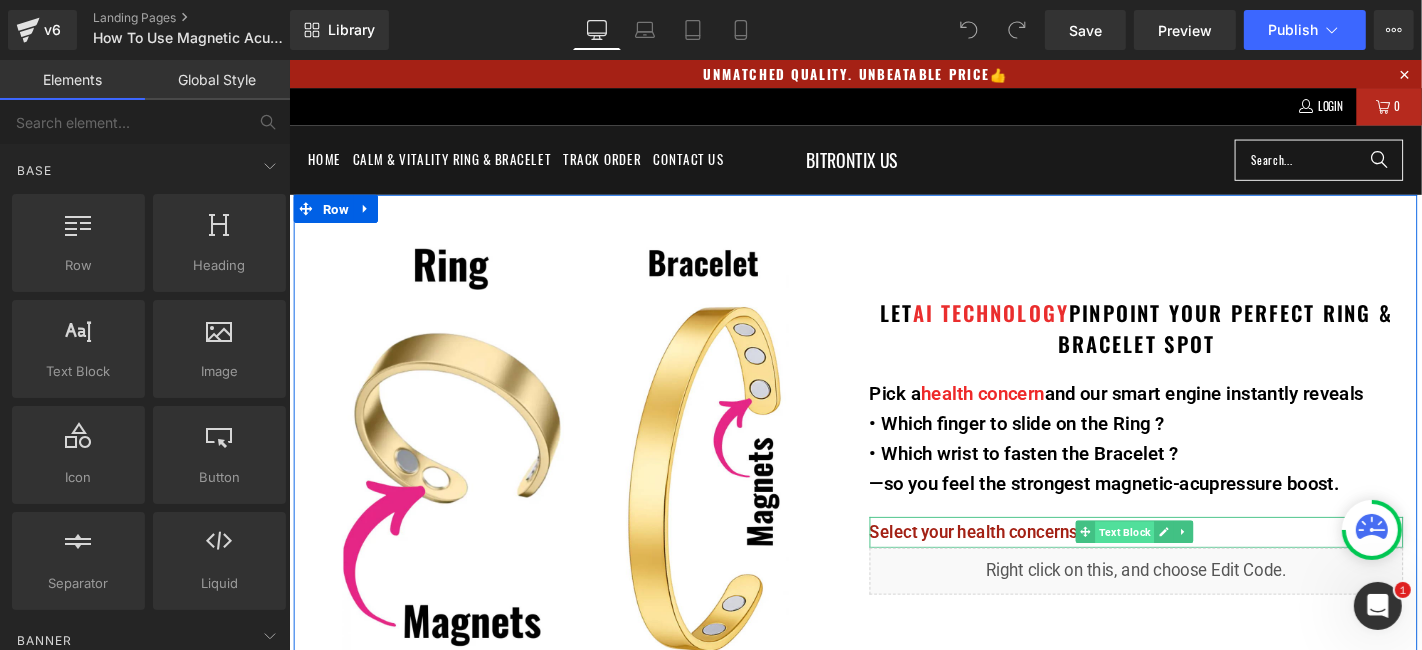 click on "Text Block" at bounding box center [1180, 564] 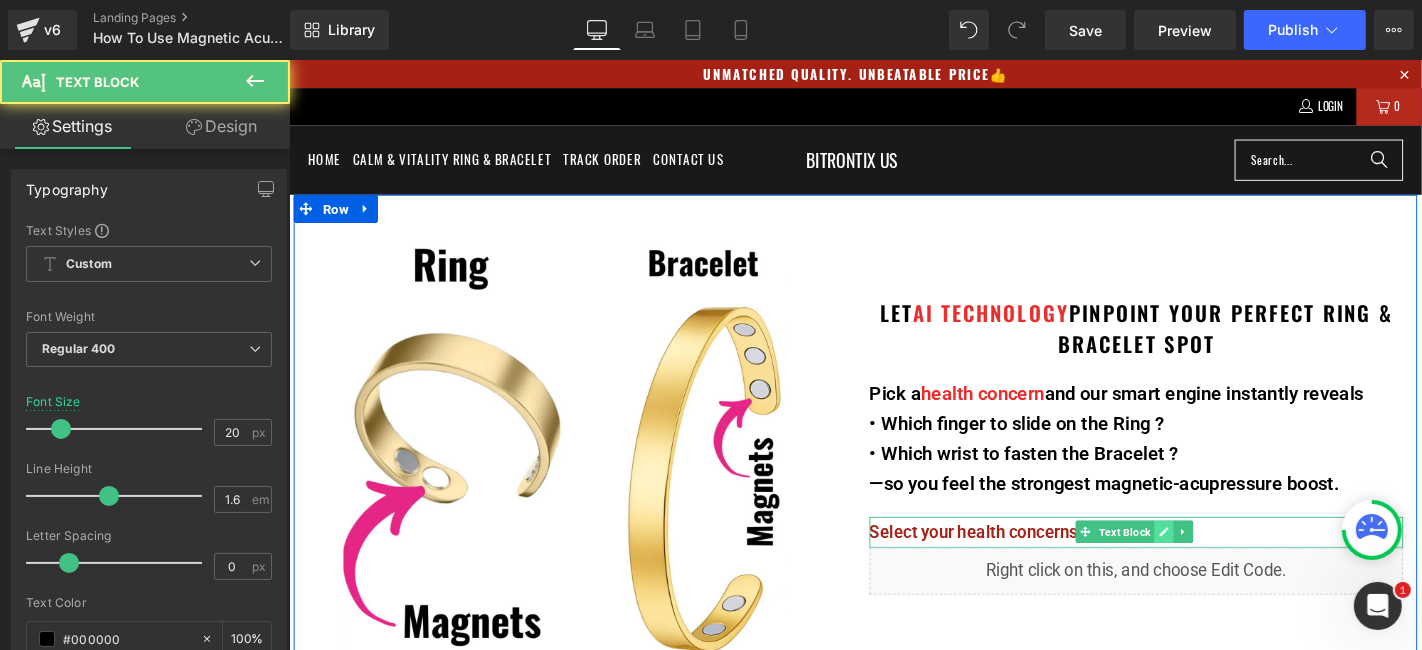 click at bounding box center [1222, 563] 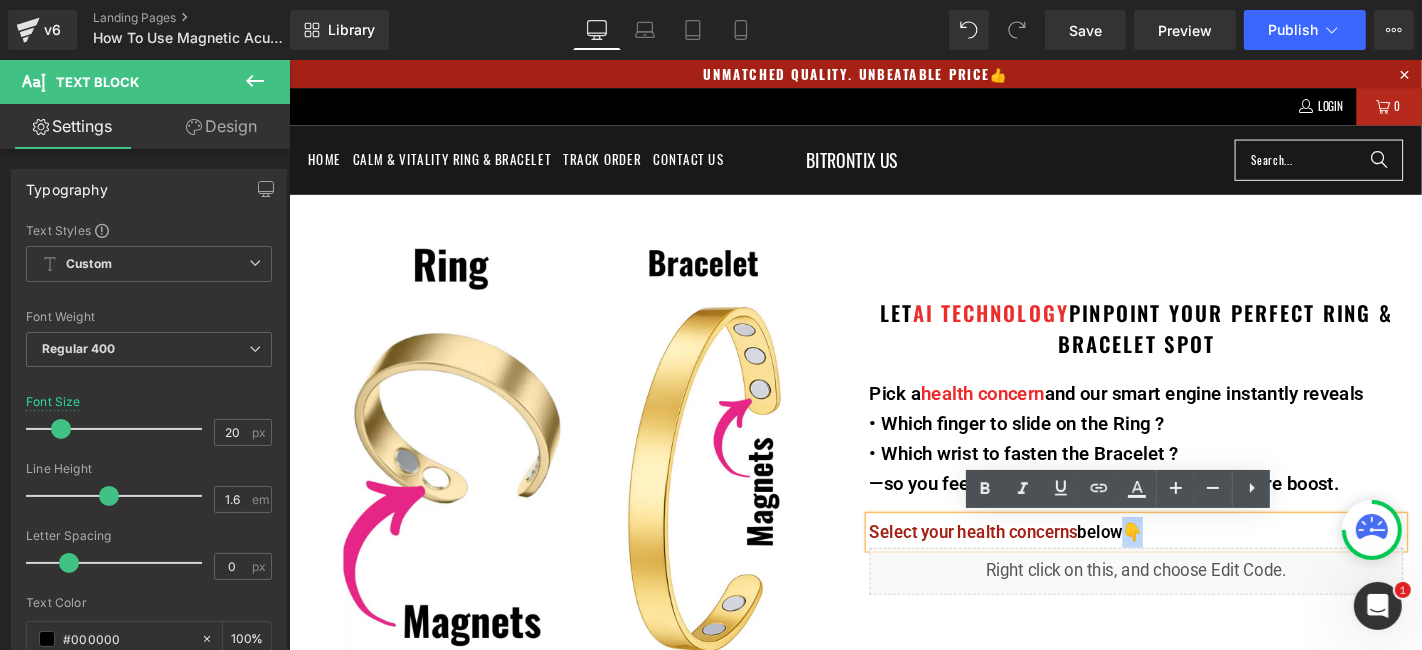 drag, startPoint x: 1221, startPoint y: 568, endPoint x: 899, endPoint y: 573, distance: 322.03882 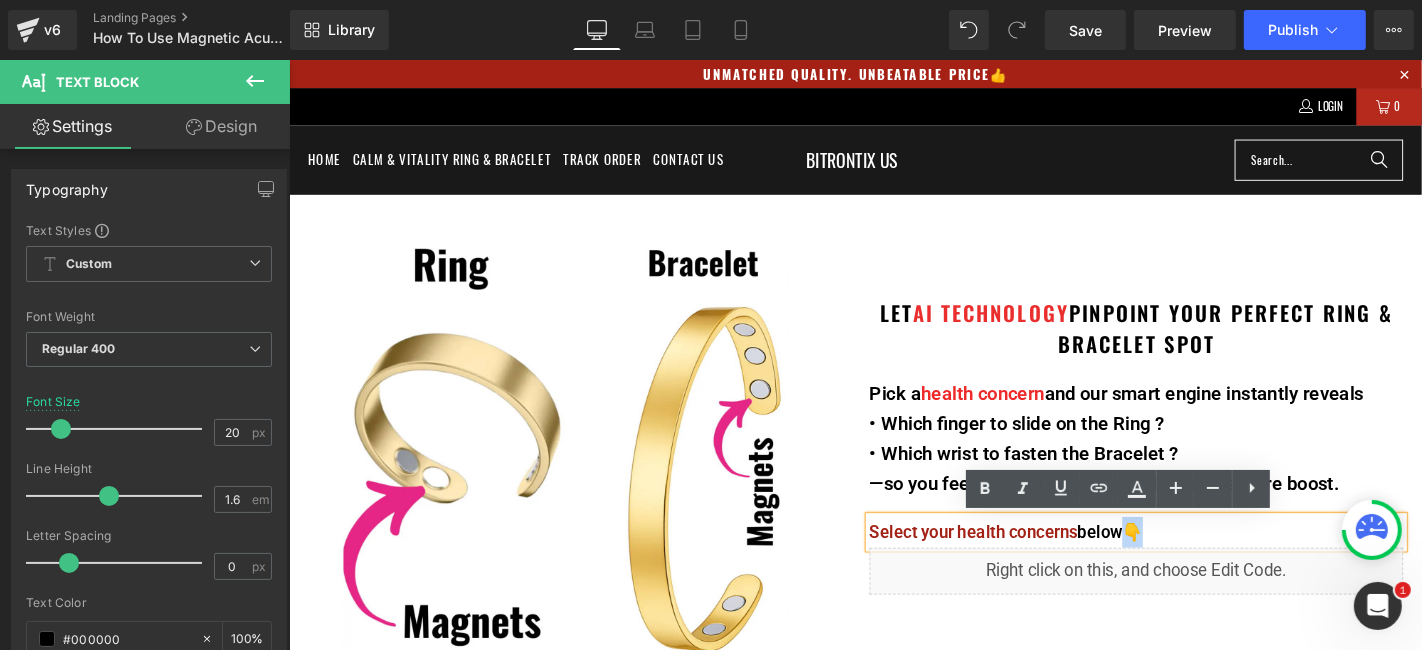 click on "LET  AI TECHNOLOGY  PINPOINT YOUR PERFECT RING & BRACELET SPOT Heading         Pick a  health concern  and our smart engine instantly reveals • Which finger to slide on the Ring ? • Which wrist to fasten the Bracelet ? —so you feel the strongest magnetic-acupressure boost. Text Block         Select your health concerns  below 👇 Text Block         Liquid" at bounding box center [1193, 431] 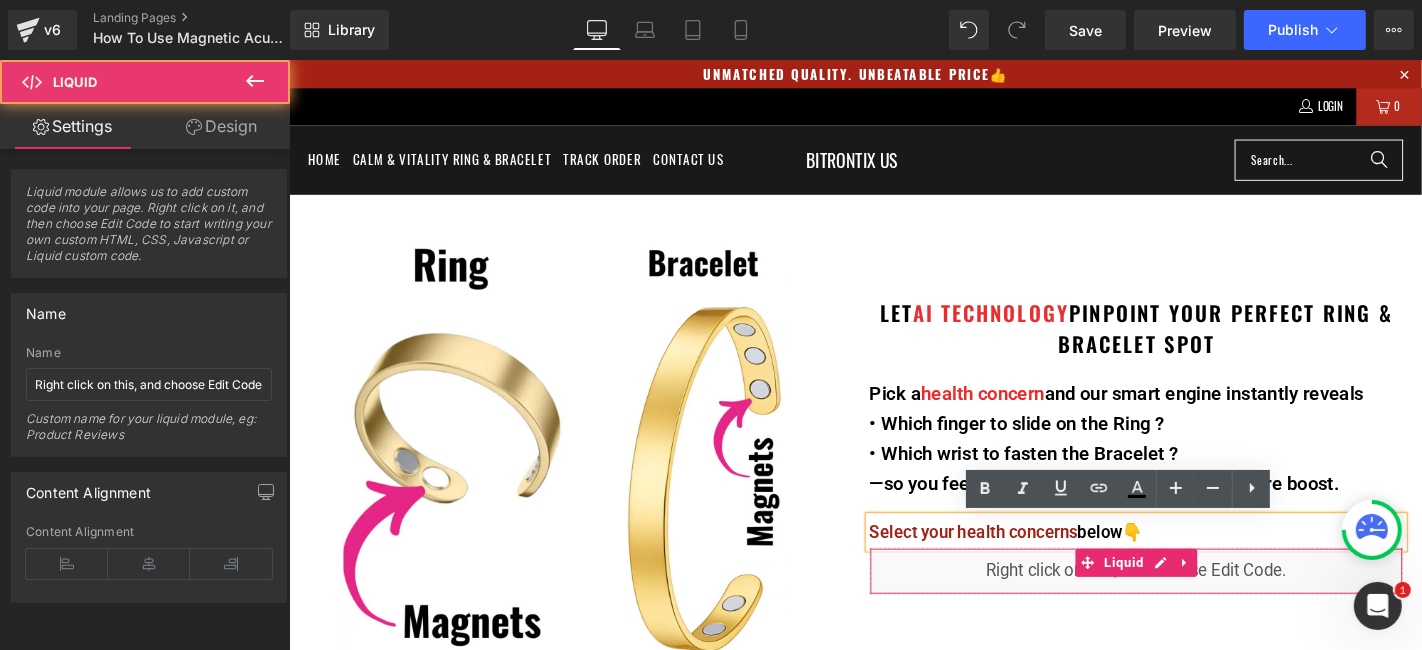 click on "Liquid" at bounding box center [1193, 605] 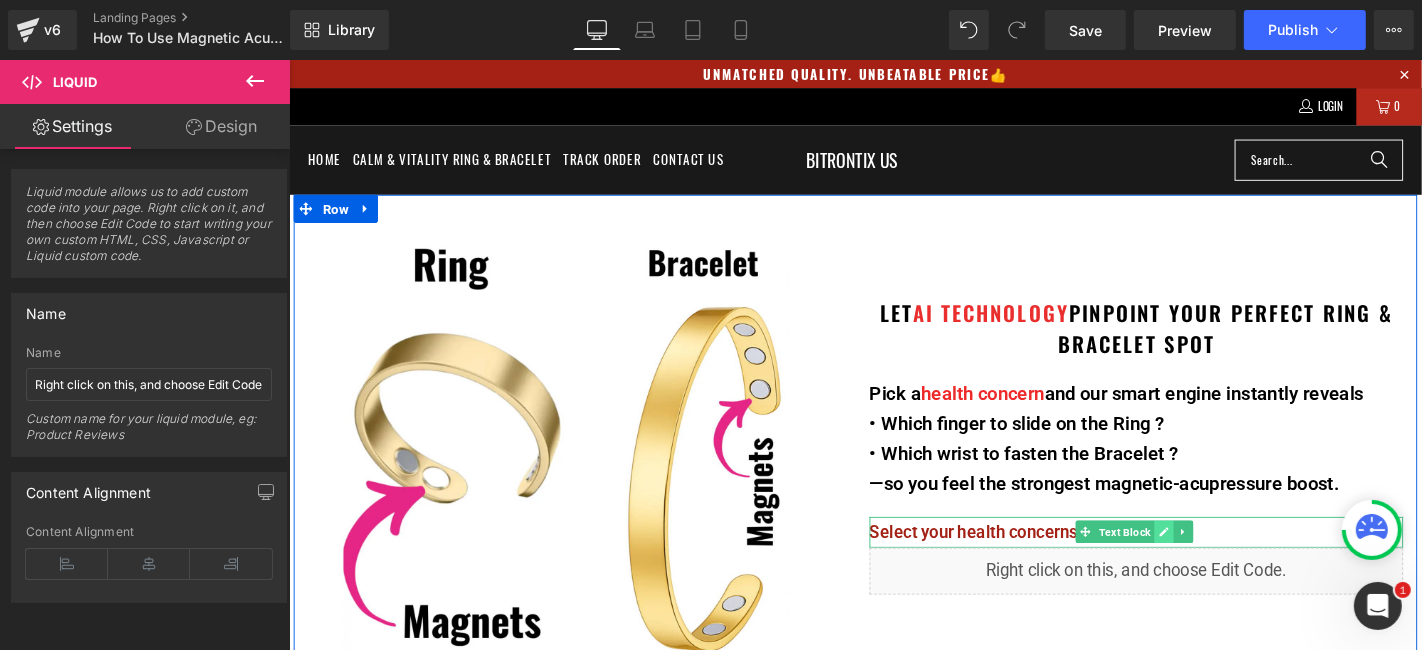 click at bounding box center (1222, 563) 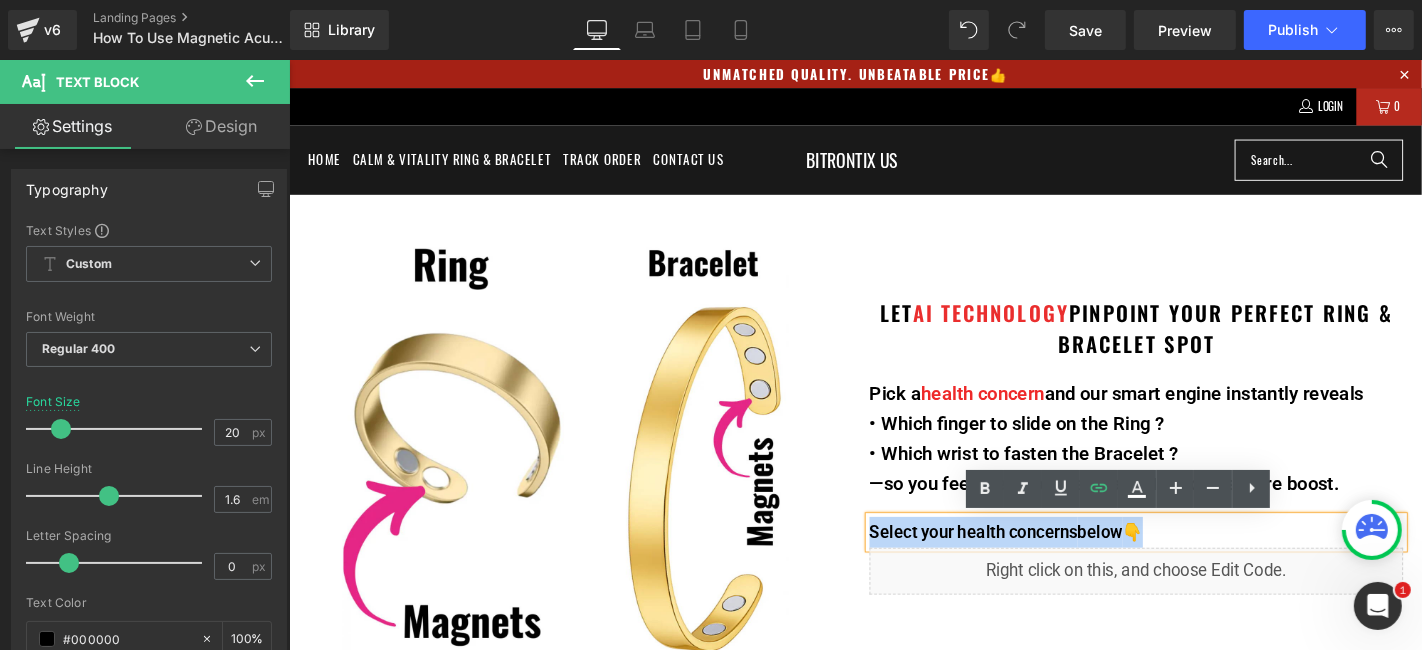drag, startPoint x: 1206, startPoint y: 557, endPoint x: 903, endPoint y: 555, distance: 303.0066 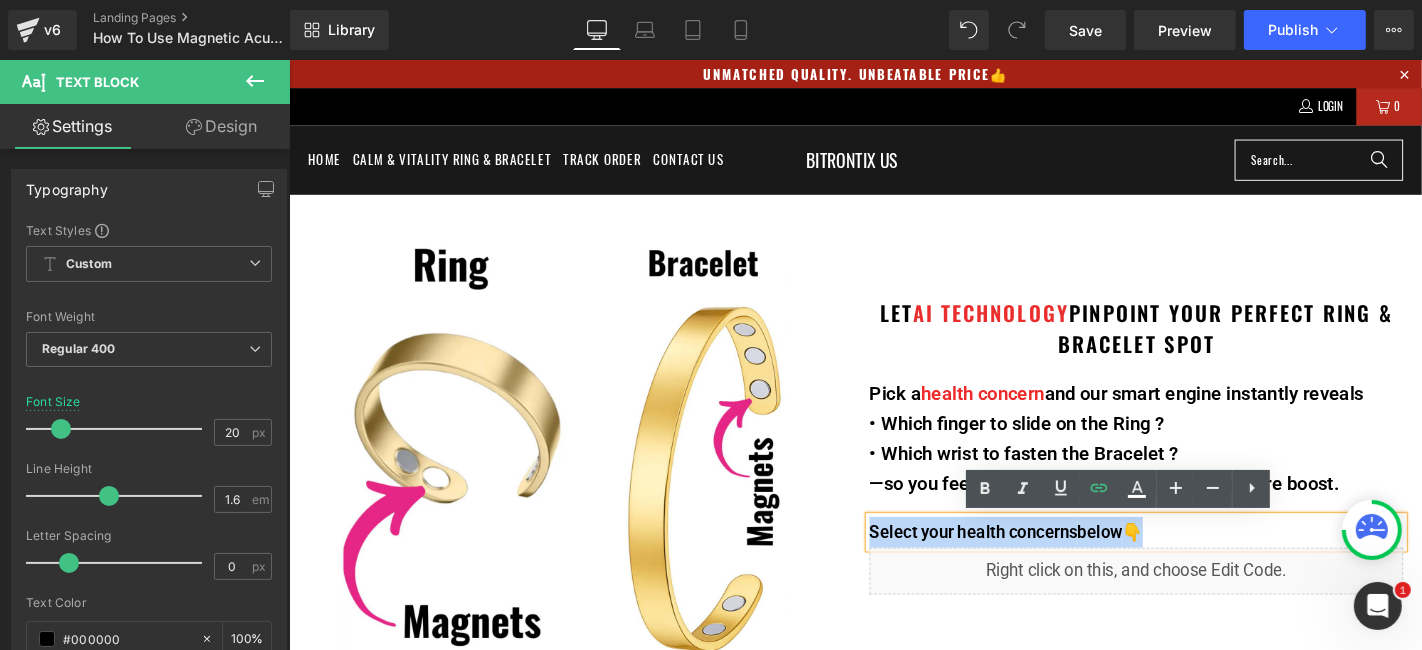 click on "Select your health concerns below 👇" at bounding box center [1193, 563] 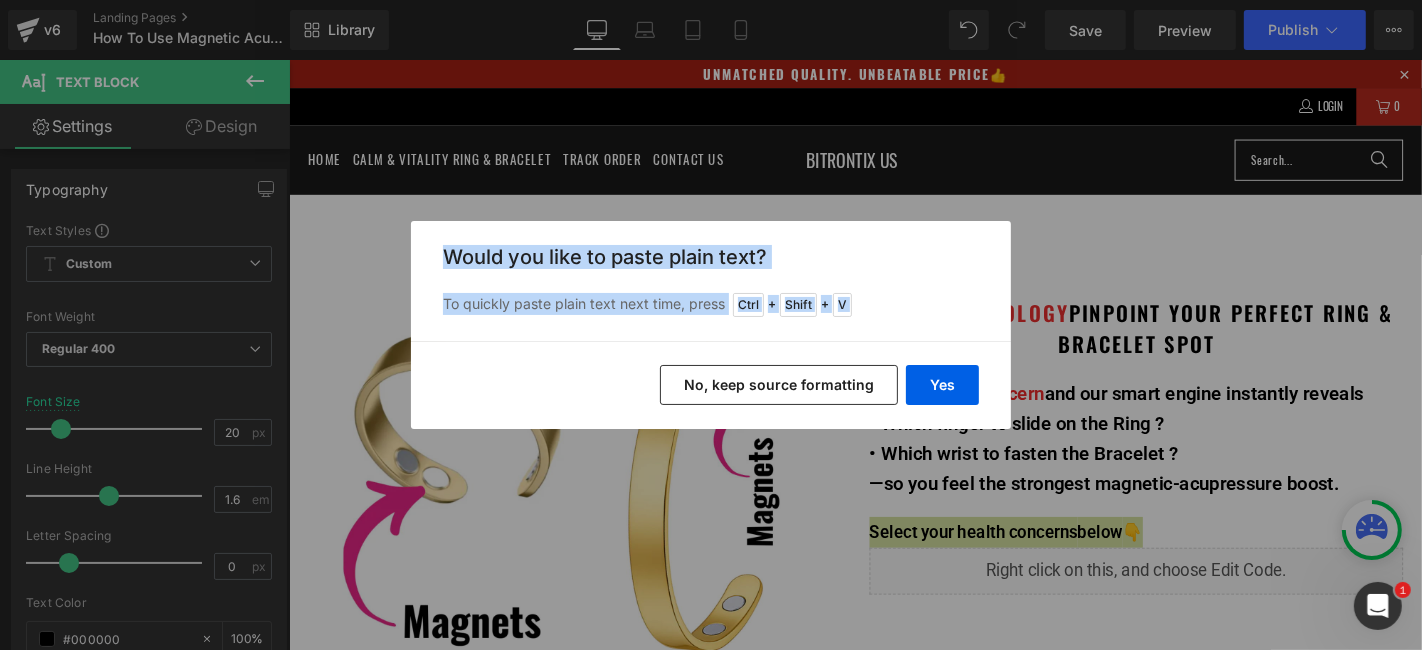 drag, startPoint x: 912, startPoint y: 434, endPoint x: 849, endPoint y: 396, distance: 73.57309 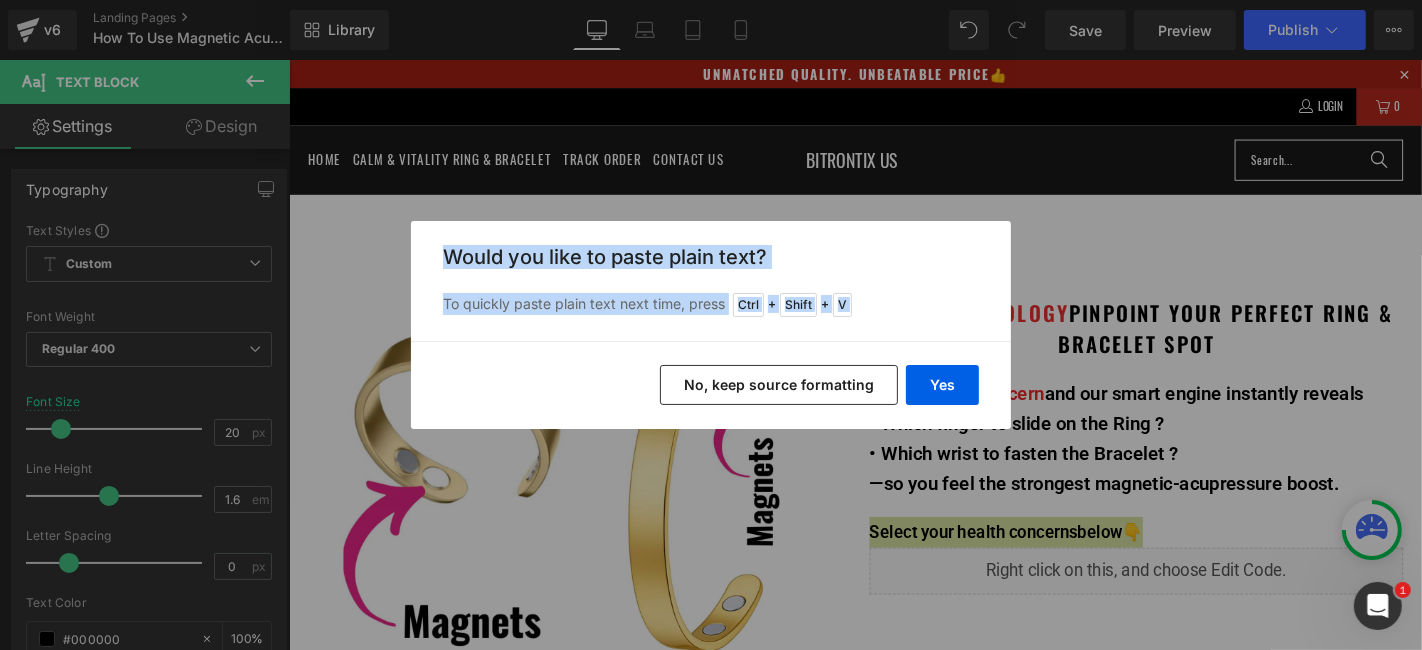click on "Back to Library   Insert     Would you like to paste plain text? To quickly paste plain text next time, press  Ctrl   +   Shift   +   V     Yes No, keep source formatting" at bounding box center (711, 325) 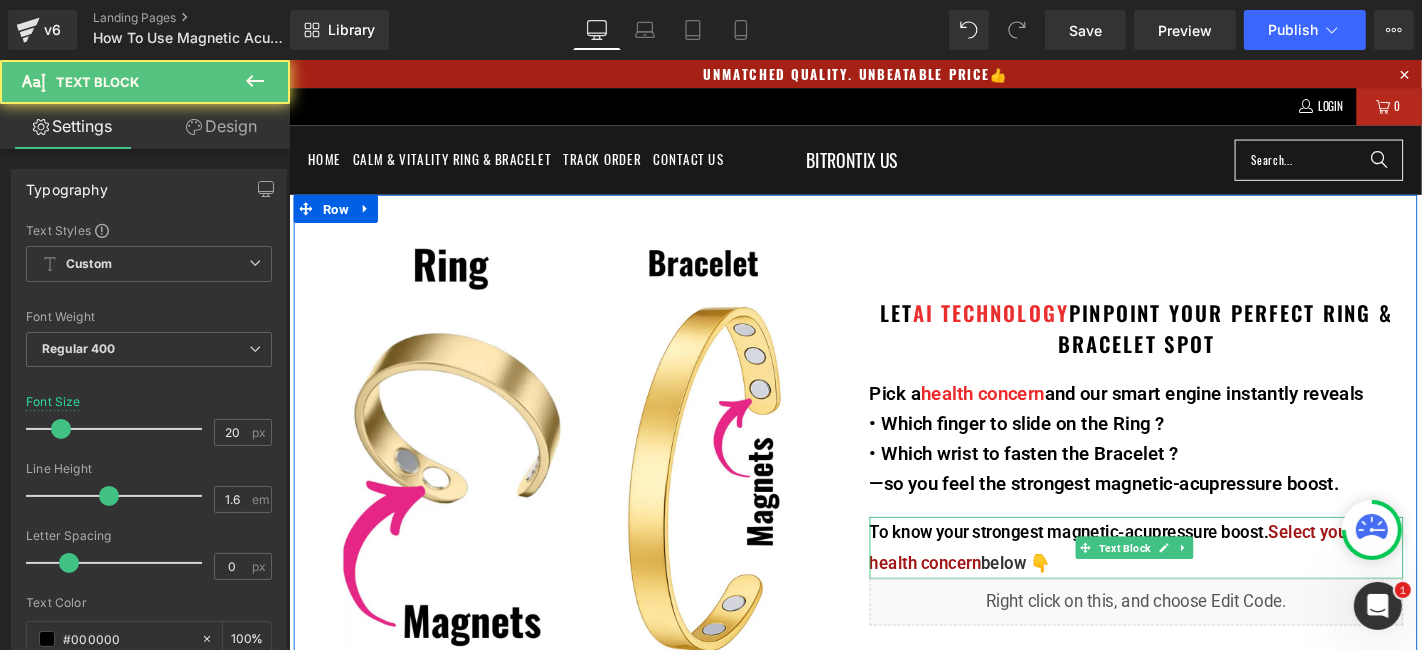 click on "Select your health concern" at bounding box center (1166, 580) 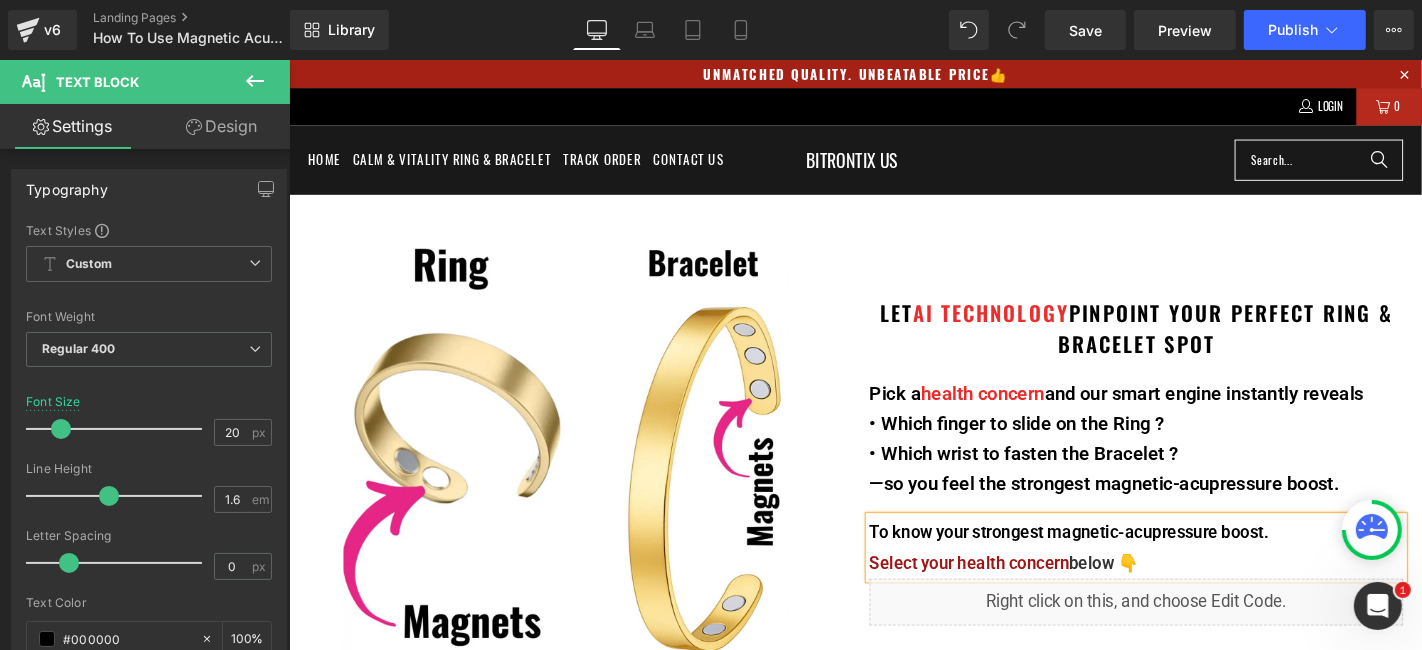click on "To know your strongest magnetic-acupressure boost." at bounding box center (1121, 563) 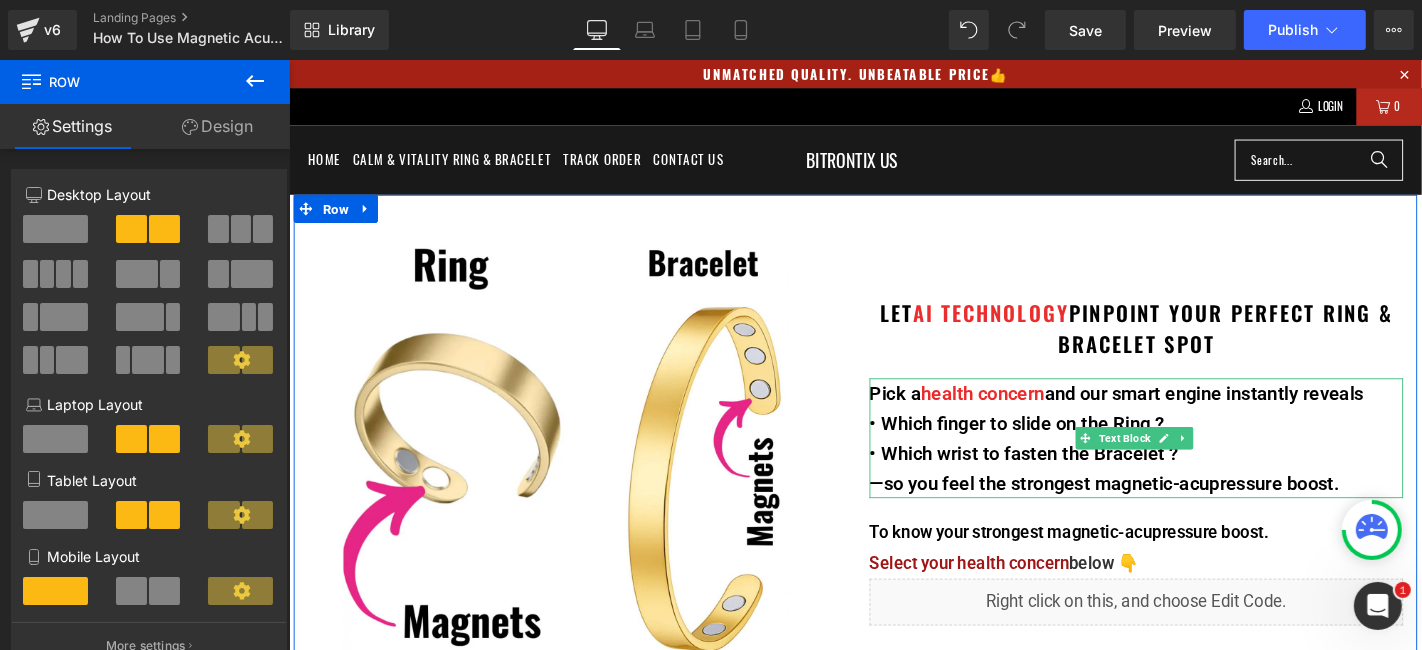 click on "Pick a health concern and our smart engine instantly reveals" at bounding box center (1193, 415) 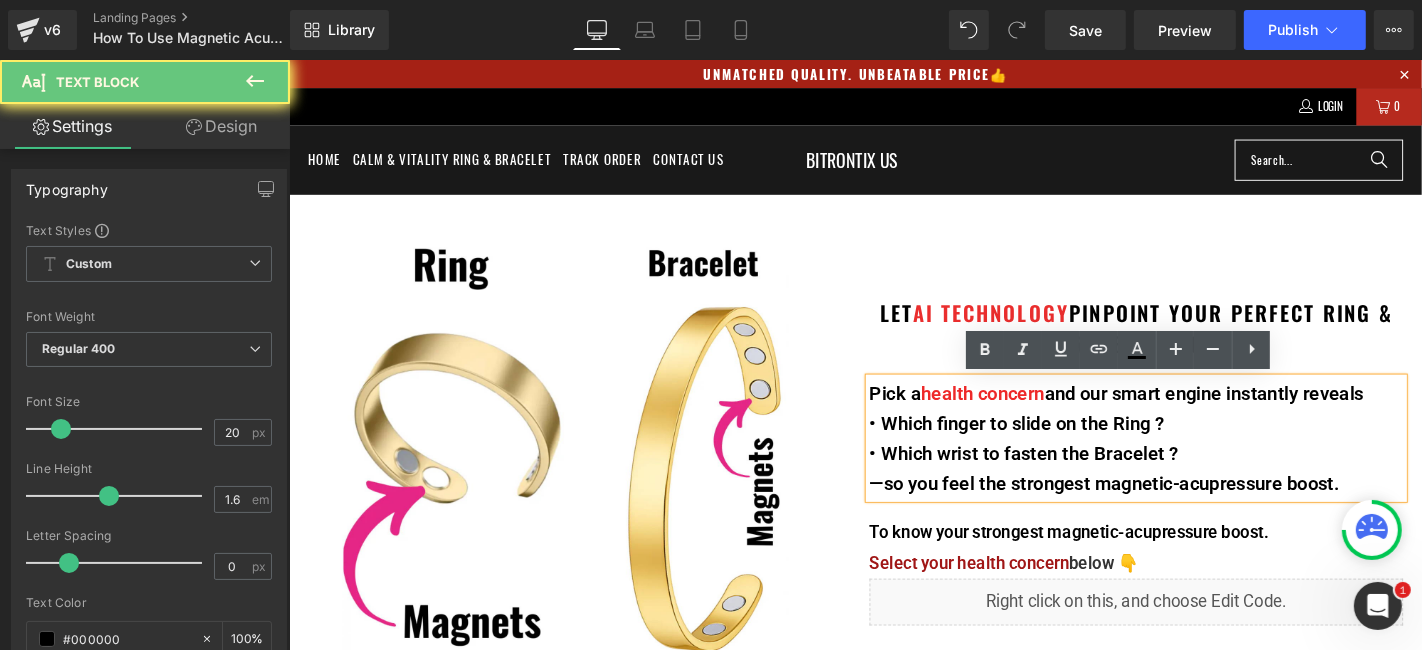 click on "Pick a health concern and our smart engine instantly reveals" at bounding box center [1193, 415] 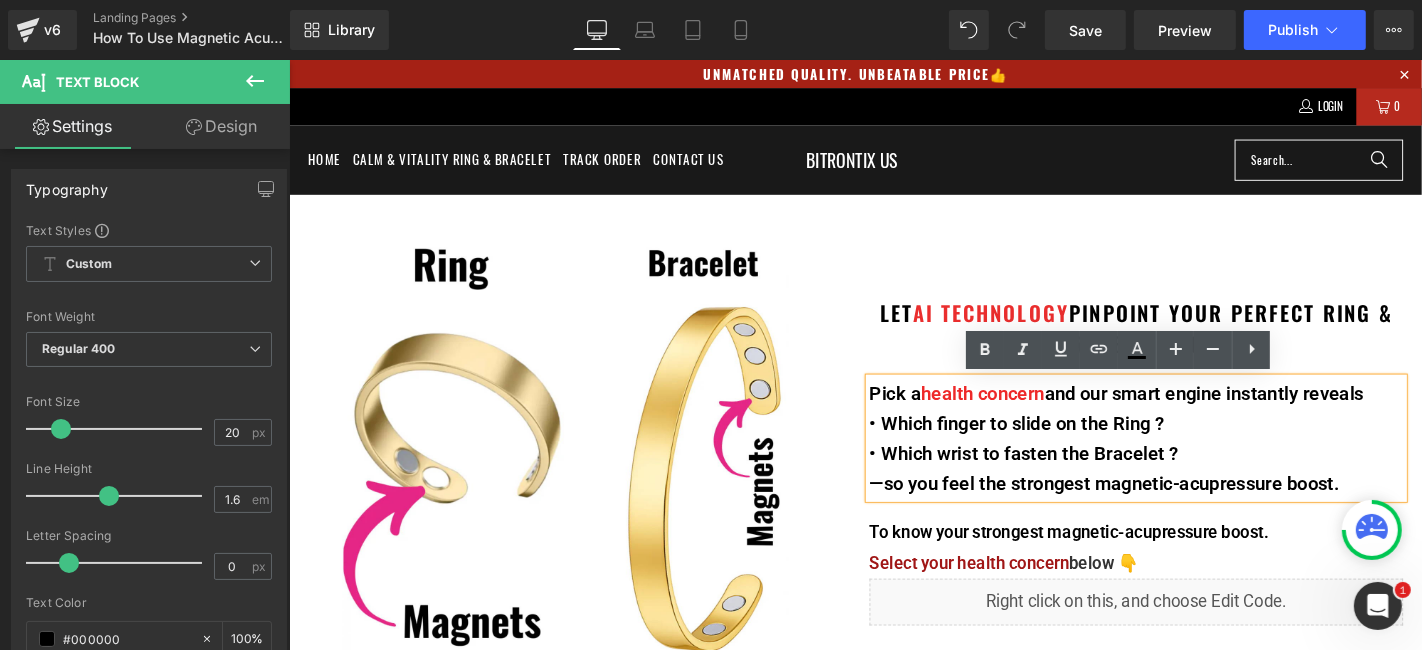 type 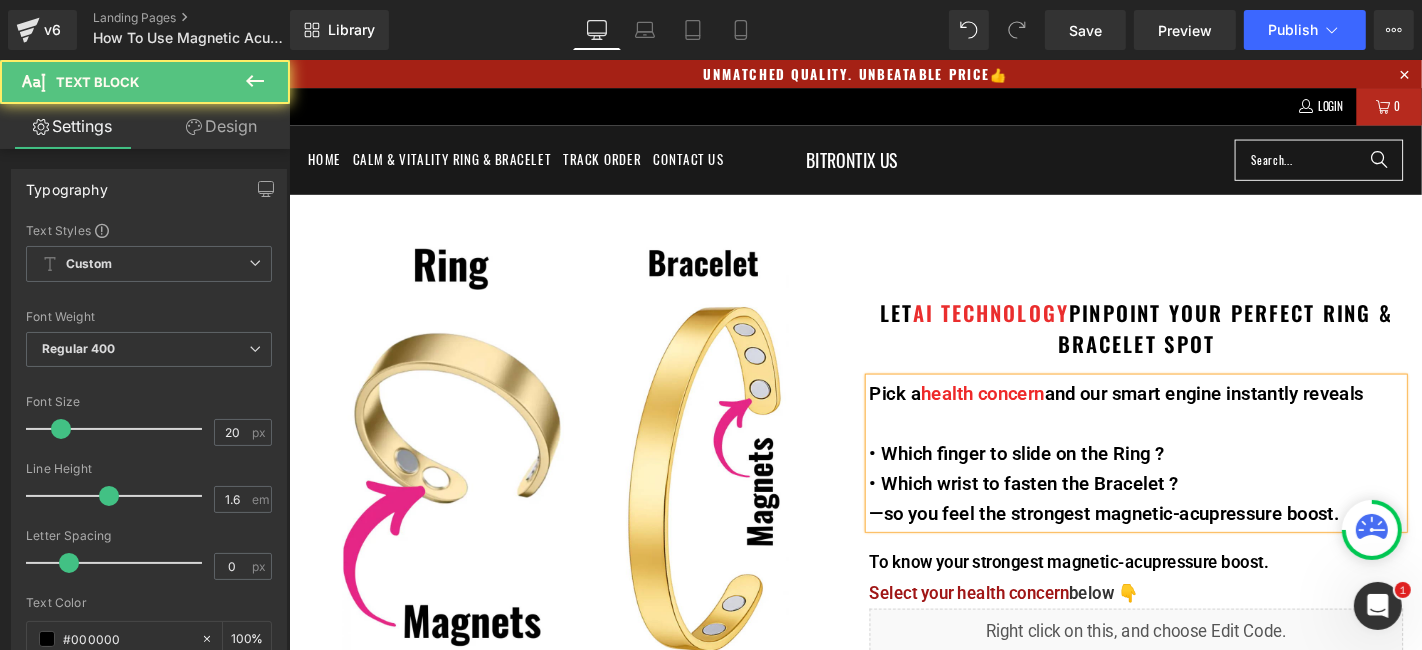 click on "• Which wrist to fasten the Bracelet ?" at bounding box center (1193, 511) 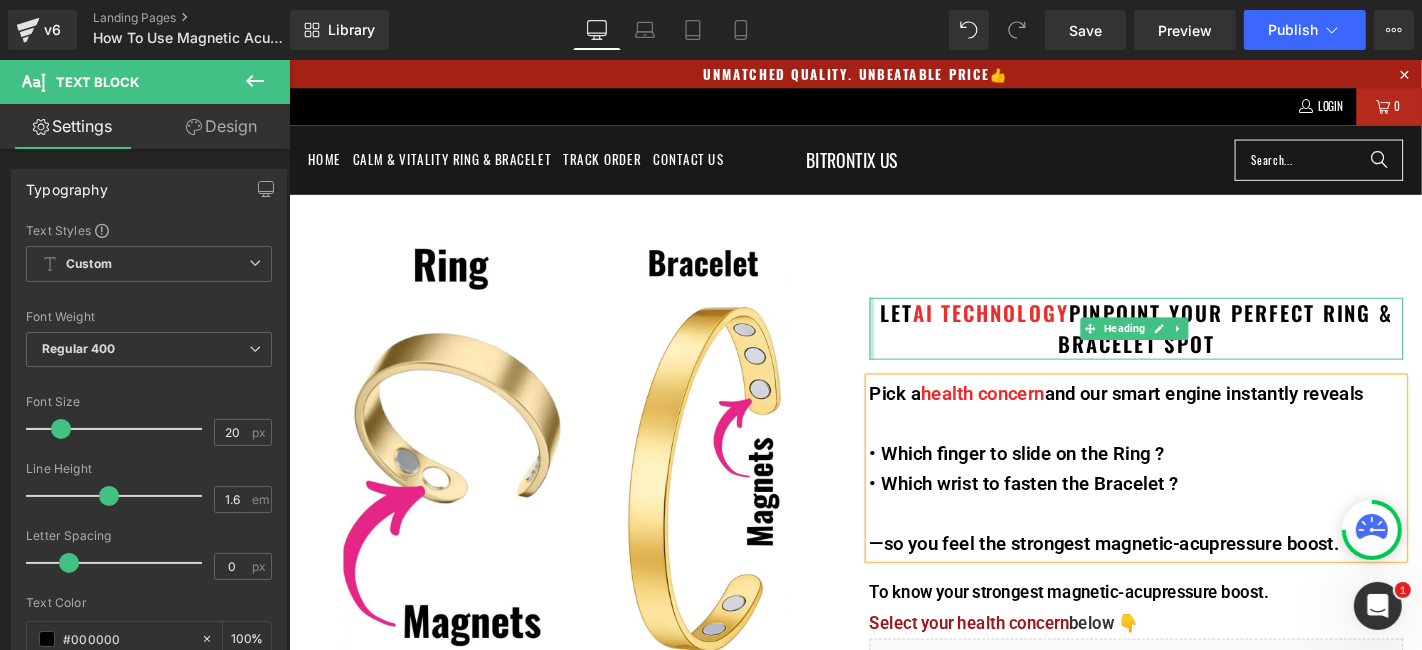 click on "LET  AI TECHNOLOGY  PINPOINT YOUR PERFECT RING & BRACELET SPOT Heading         Pick a  health concern  and our smart engine instantly reveals • Which finger to slide on the Ring ? • Which wrist to fasten the Bracelet ? —so you feel the strongest magnetic-acupressure boost. Text Block         To know your strongest magnetic-acupressure boost.  Select your health concern  below 👇 Text Block         Liquid" at bounding box center [1193, 480] 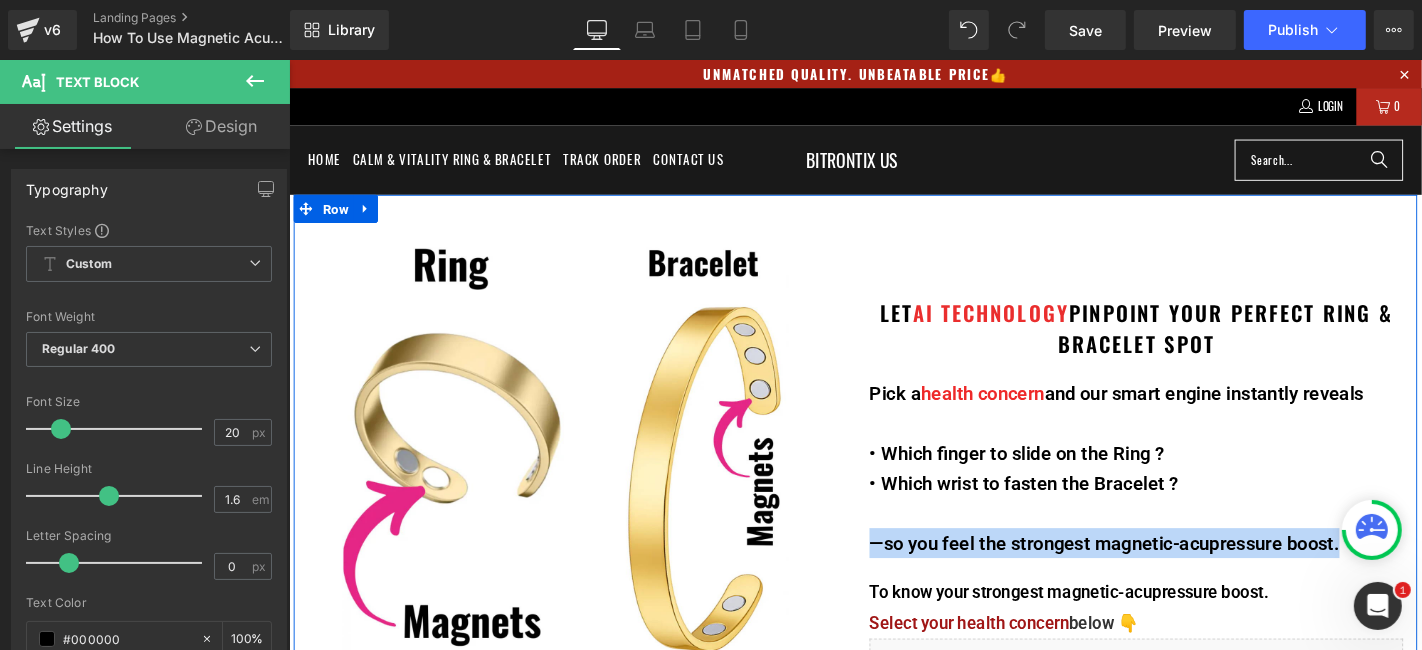 drag, startPoint x: 1405, startPoint y: 575, endPoint x: 896, endPoint y: 560, distance: 509.22098 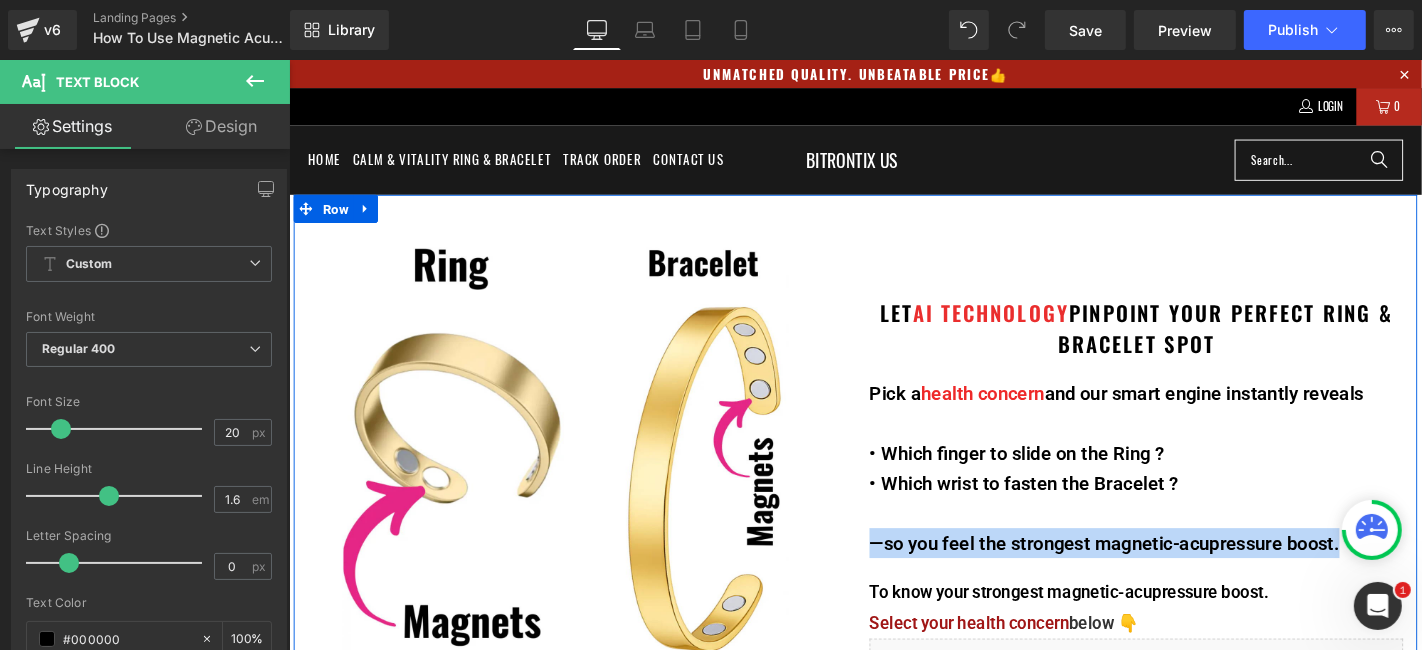 click on "LET  AI TECHNOLOGY  PINPOINT YOUR PERFECT RING & BRACELET SPOT Heading         Pick a  health concern  and our smart engine instantly reveals • Which finger to slide on the Ring ? • Which wrist to fasten the Bracelet ? —so you feel the strongest magnetic-acupressure boost. Text Block         To know your strongest magnetic-acupressure boost.  Select your health concern  below 👇 Text Block         Liquid" at bounding box center [1193, 480] 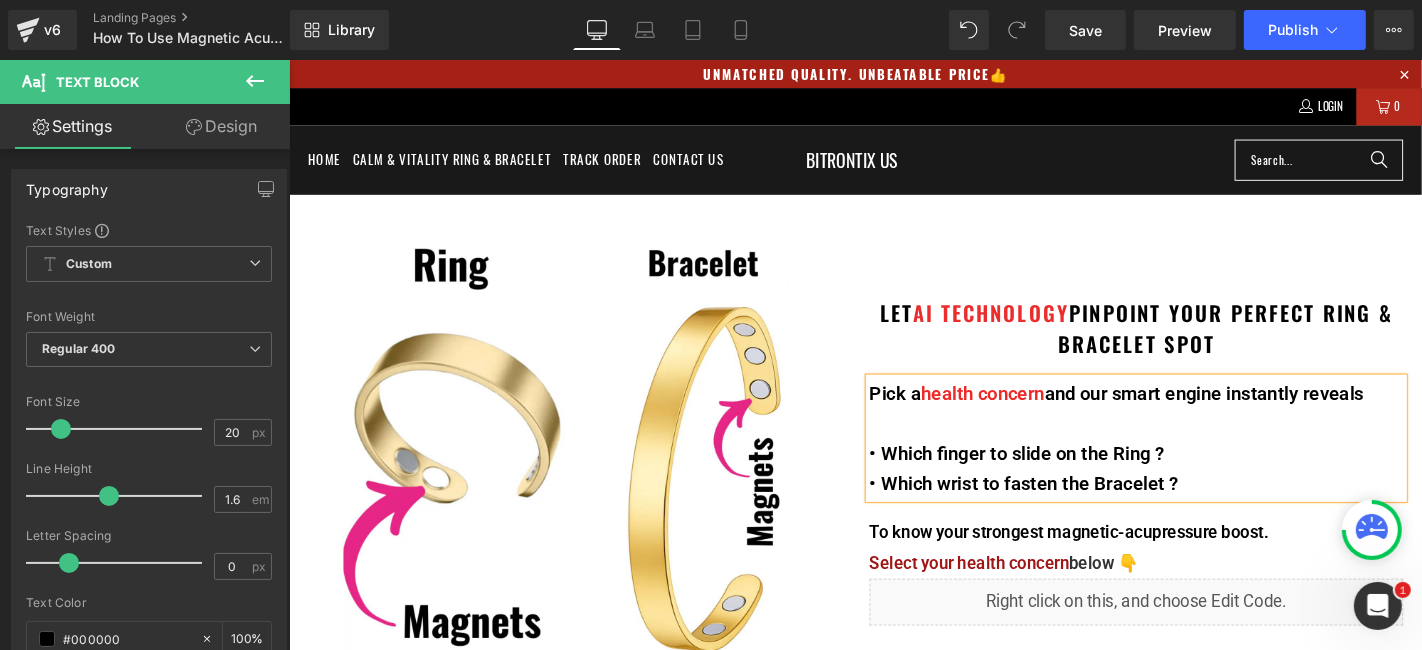 click on "Image         LET  AI TECHNOLOGY  PINPOINT YOUR PERFECT RING & BRACELET SPOT Heading         Pick a  health concern  and our smart engine instantly reveals • Which finger to slide on the Ring ? • Which wrist to fasten the Bracelet ? Text Block         To know your strongest magnetic-acupressure boost.  Select your health concern  below 👇 Text Block         Liquid         Row" at bounding box center [893, 491] 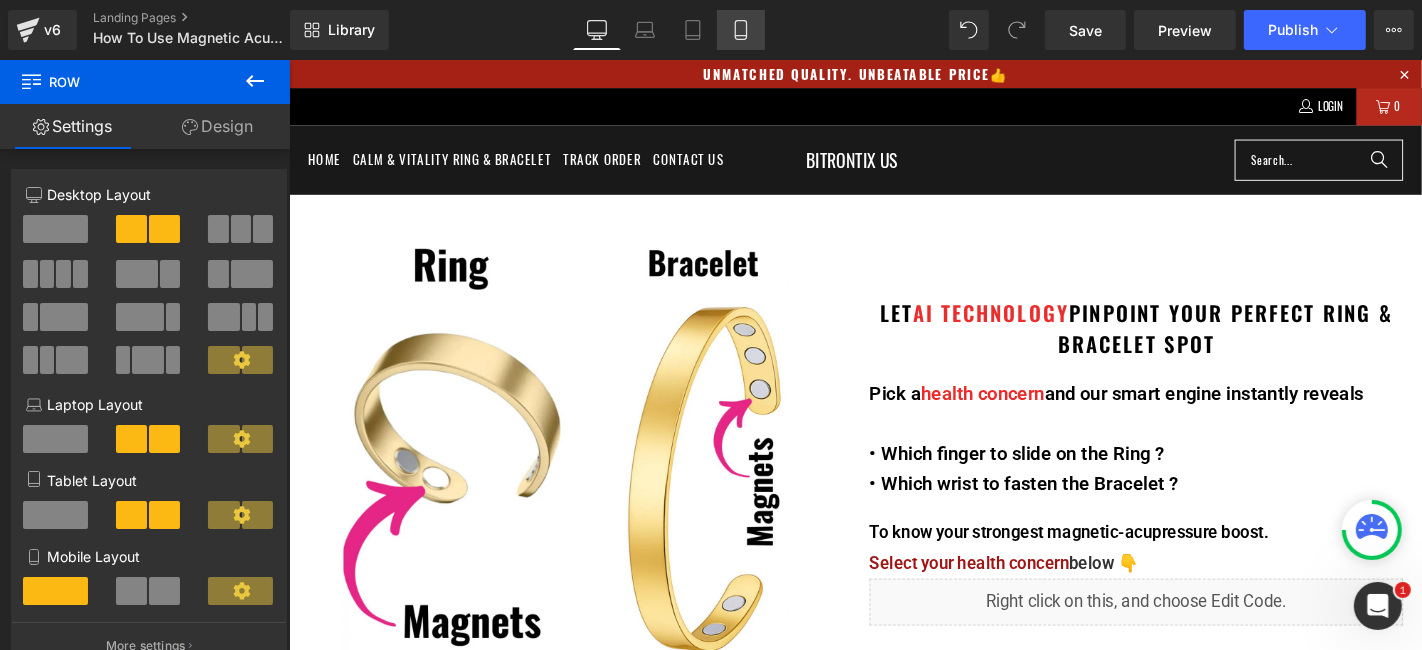 click 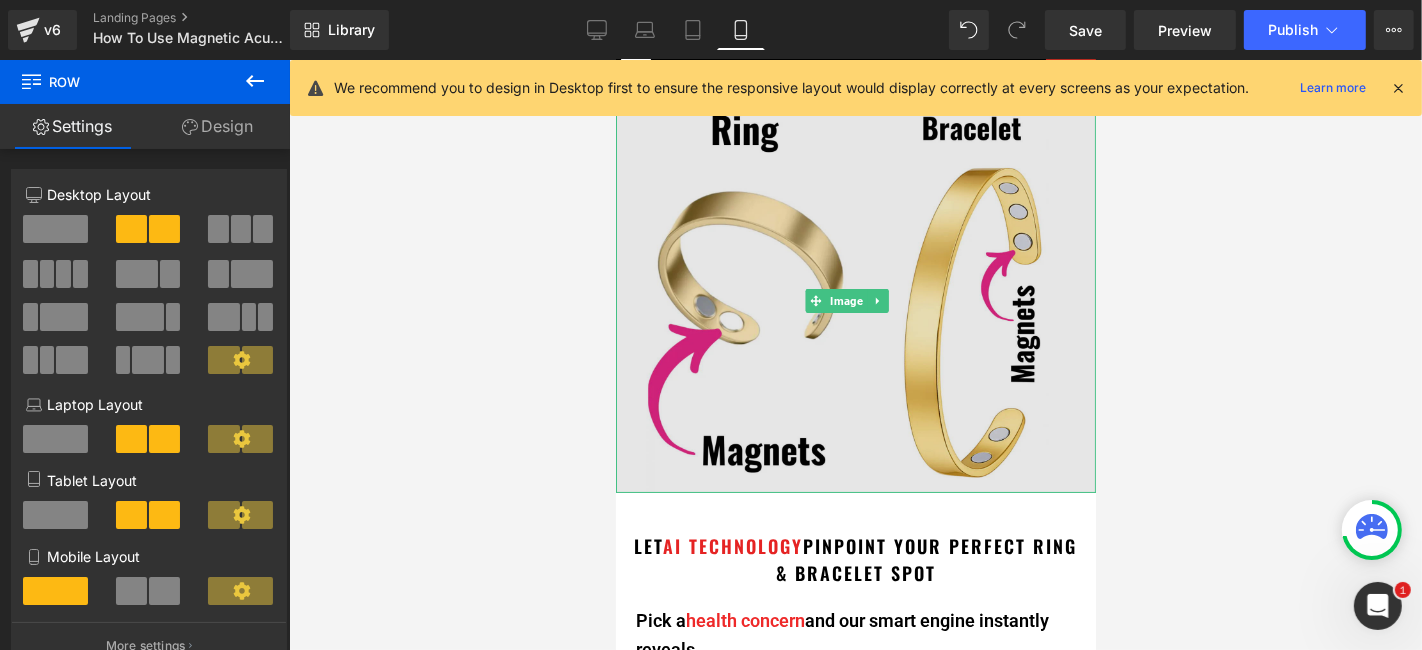scroll, scrollTop: 0, scrollLeft: 0, axis: both 